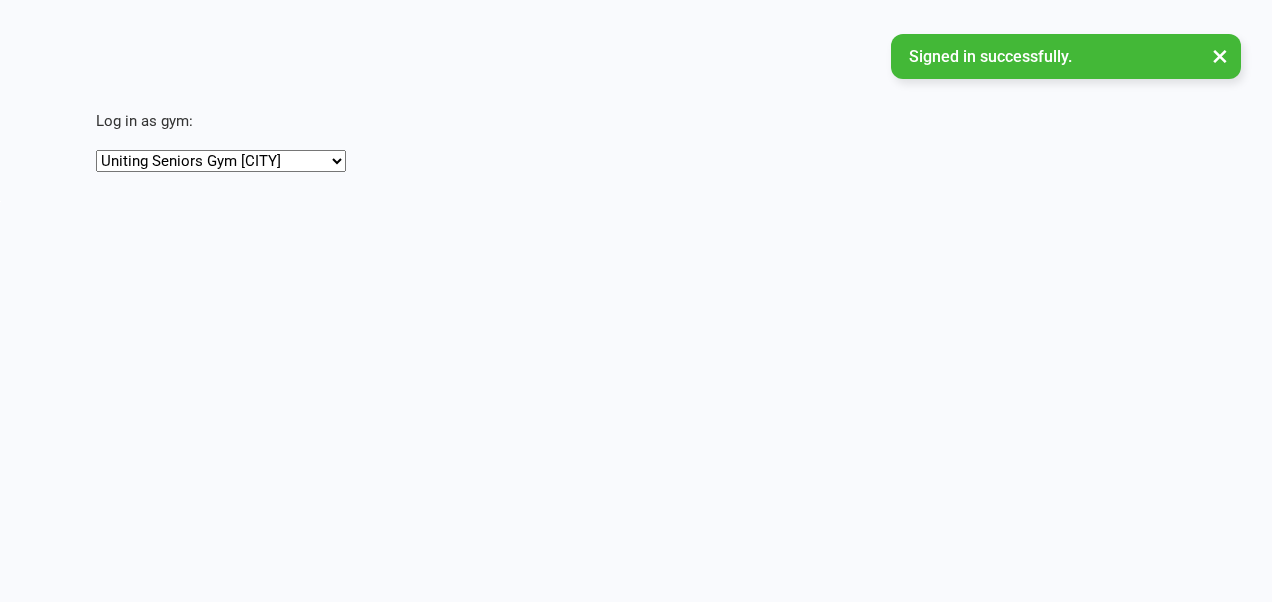 scroll, scrollTop: 0, scrollLeft: 0, axis: both 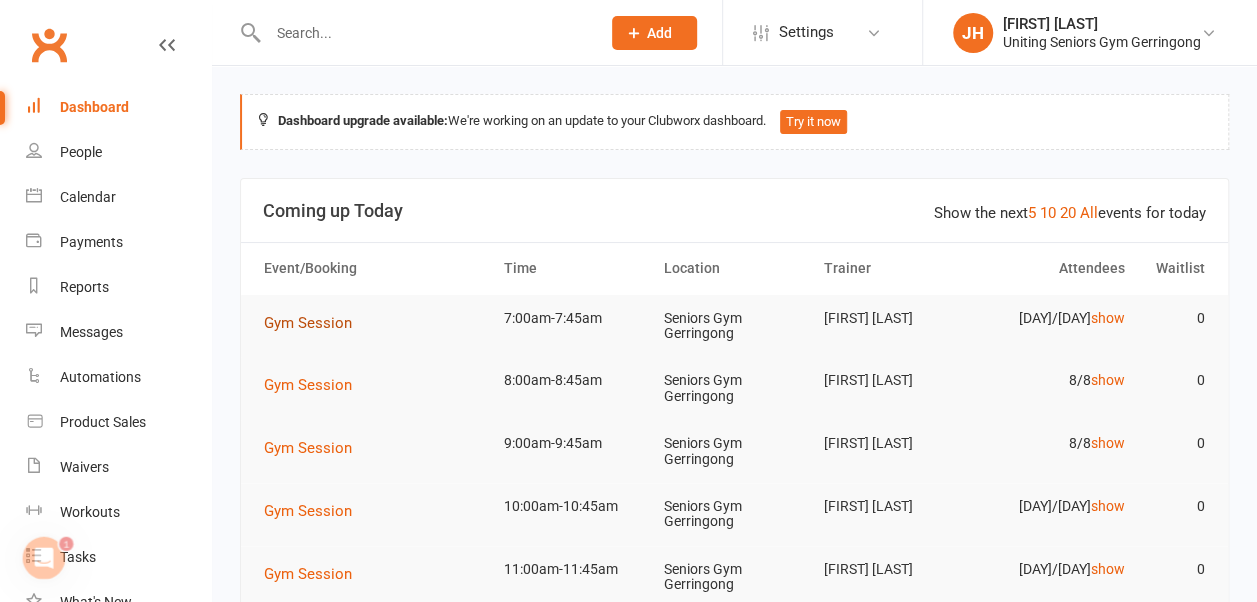 click on "Gym Session" at bounding box center [308, 323] 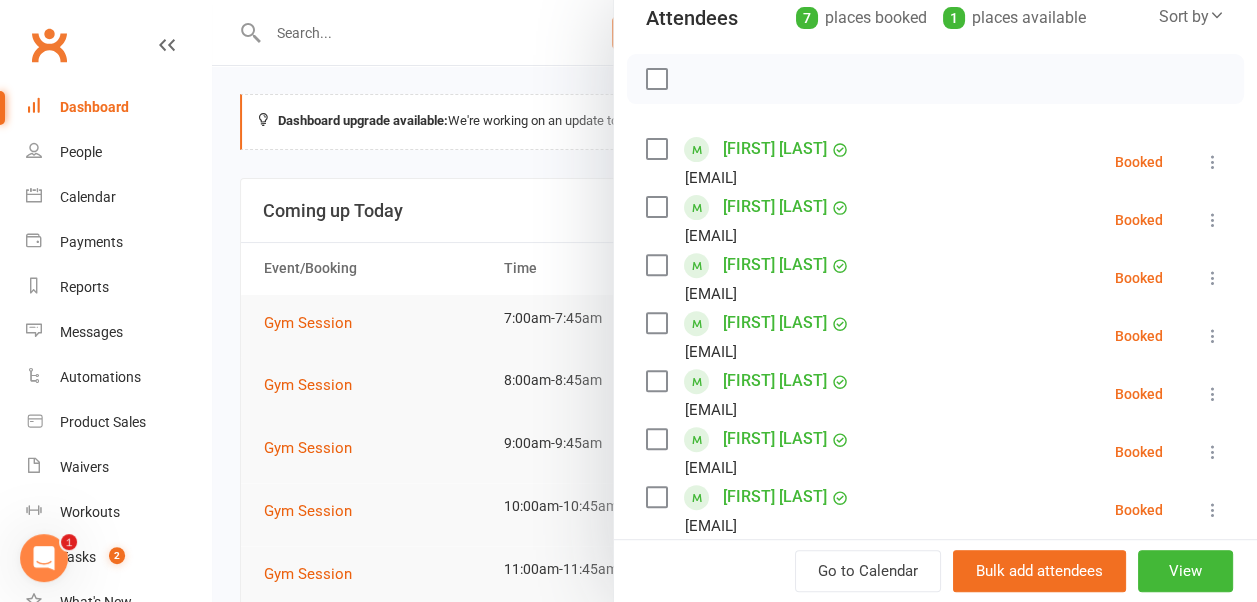 scroll, scrollTop: 300, scrollLeft: 0, axis: vertical 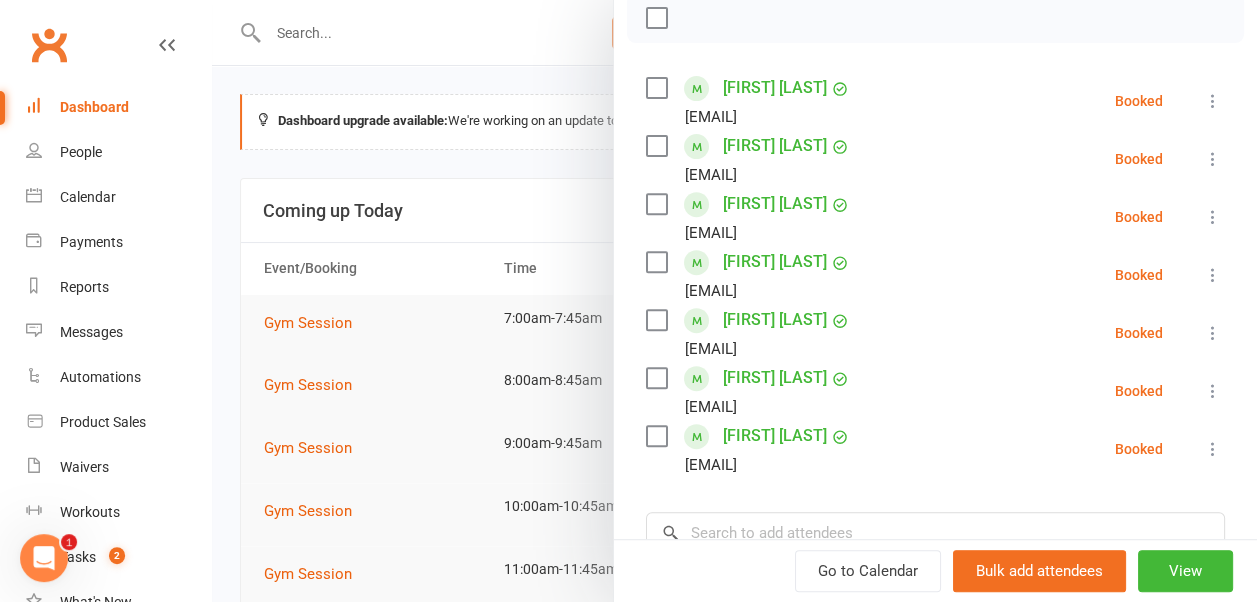 click at bounding box center (1213, 159) 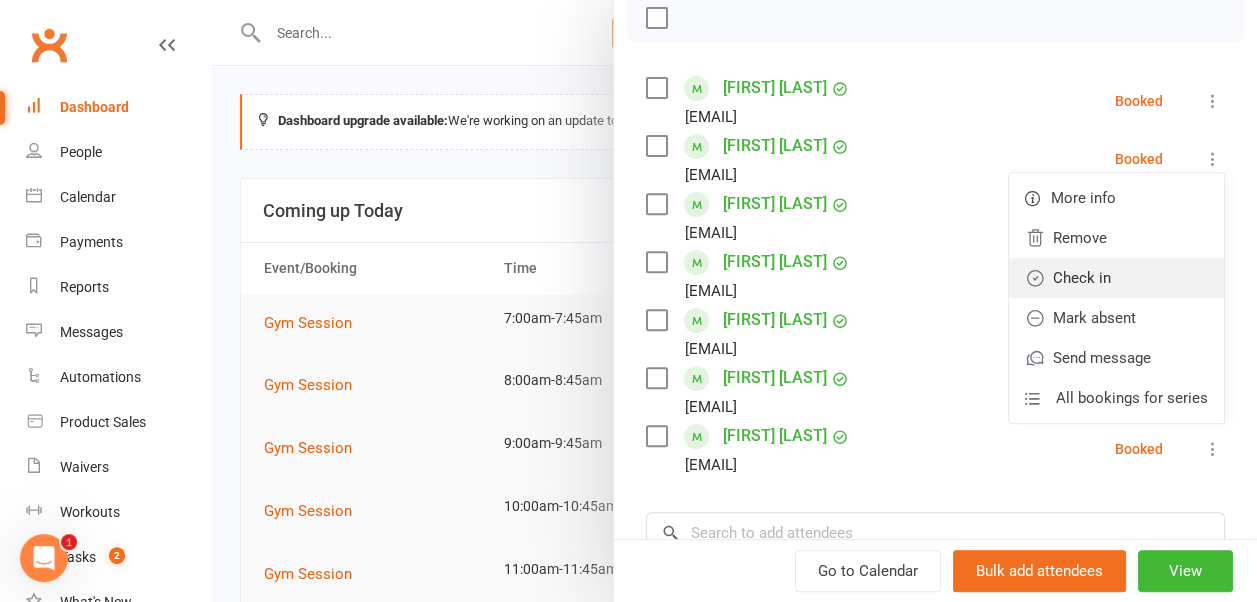 click on "Check in" at bounding box center [1116, 278] 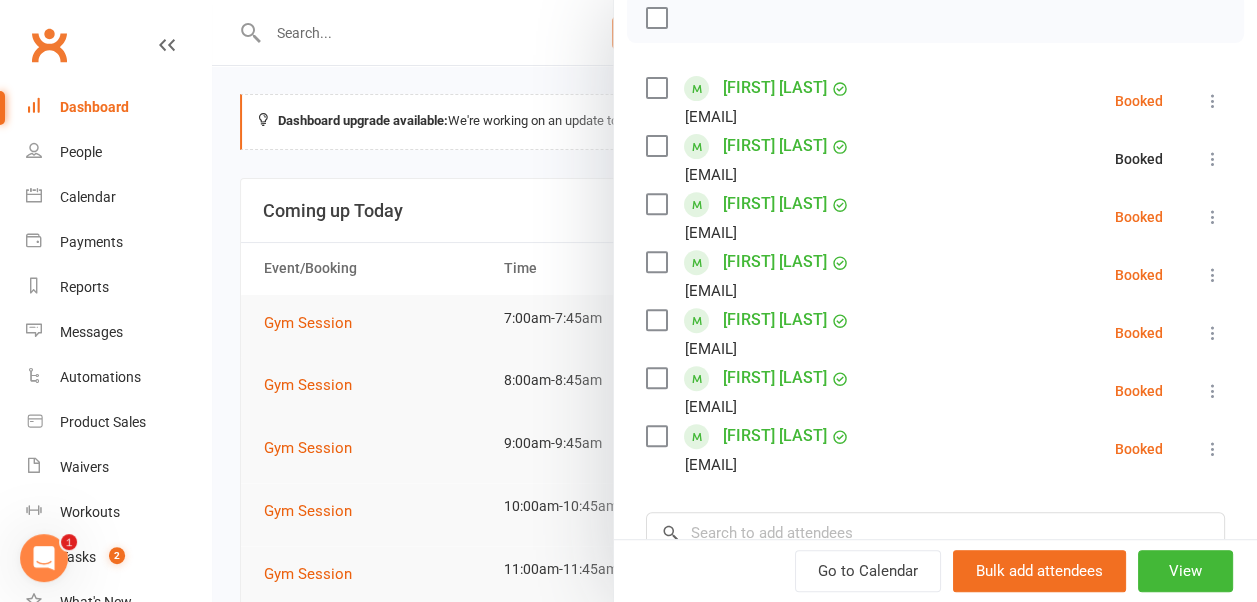 click at bounding box center (1213, 101) 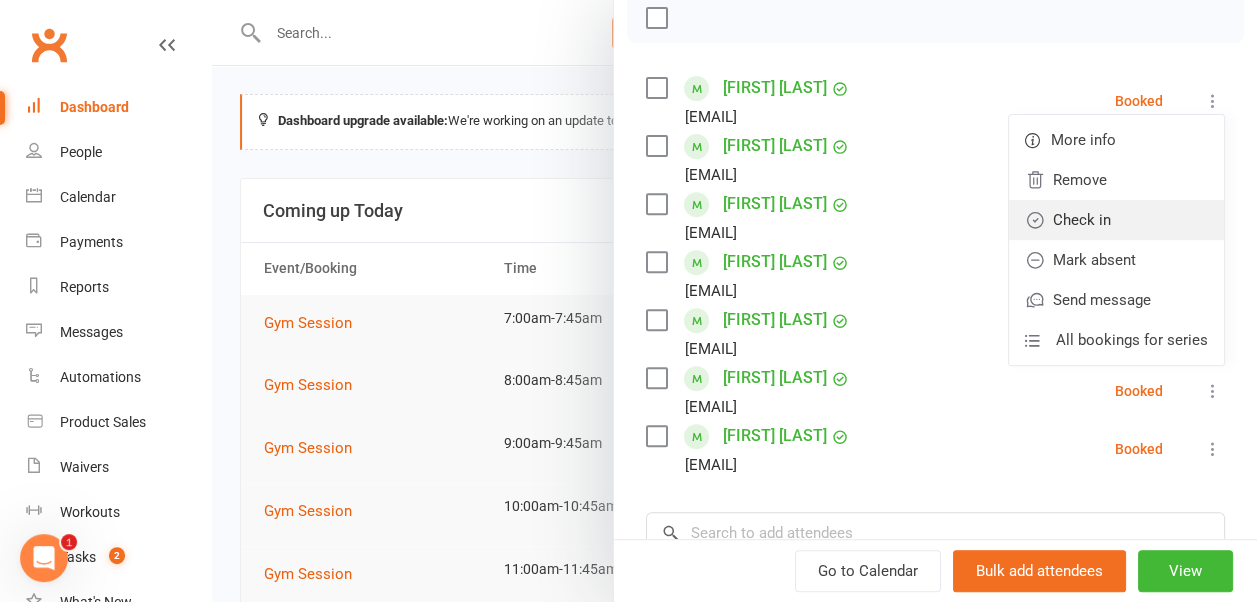 click on "Check in" at bounding box center [1116, 220] 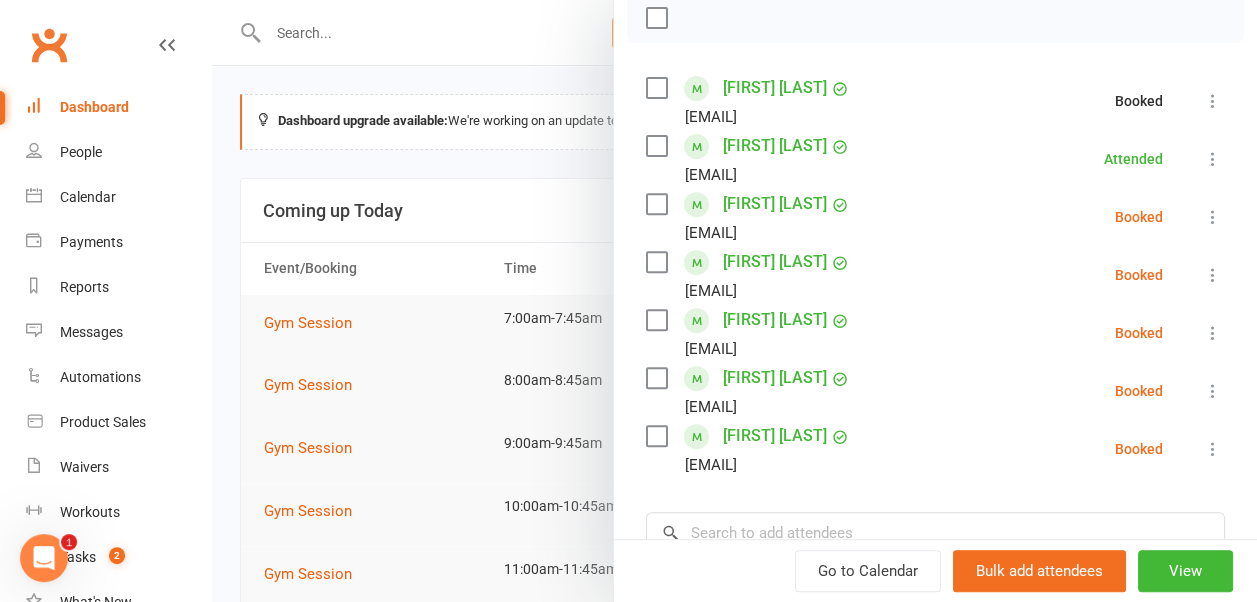 click at bounding box center [1213, 217] 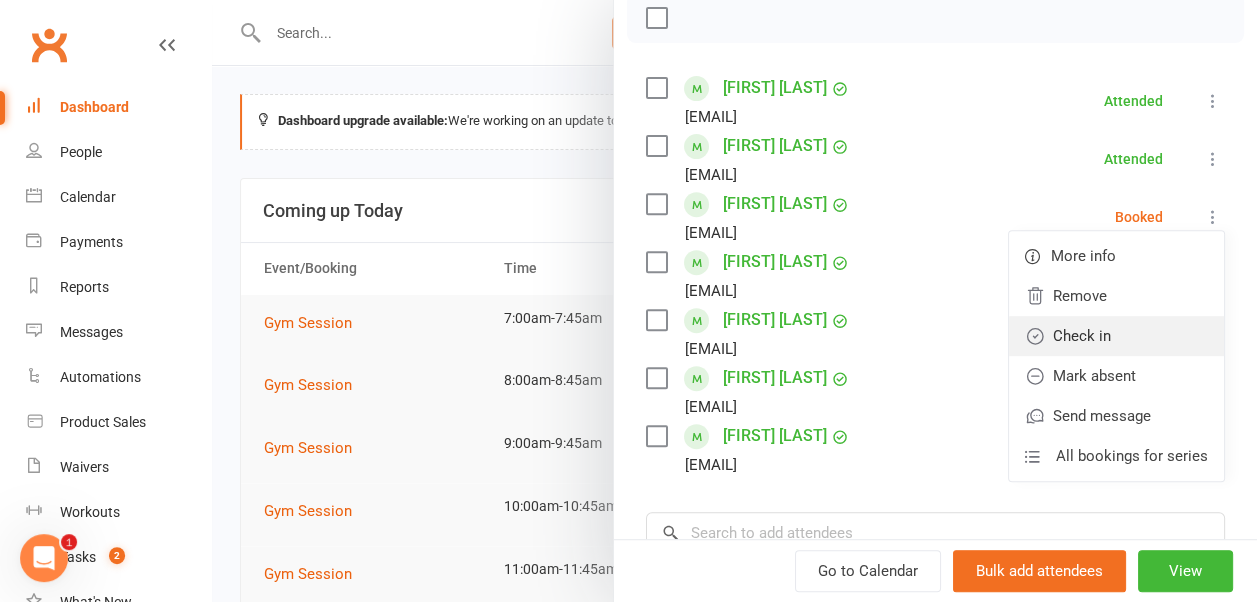 click on "Check in" at bounding box center [1116, 336] 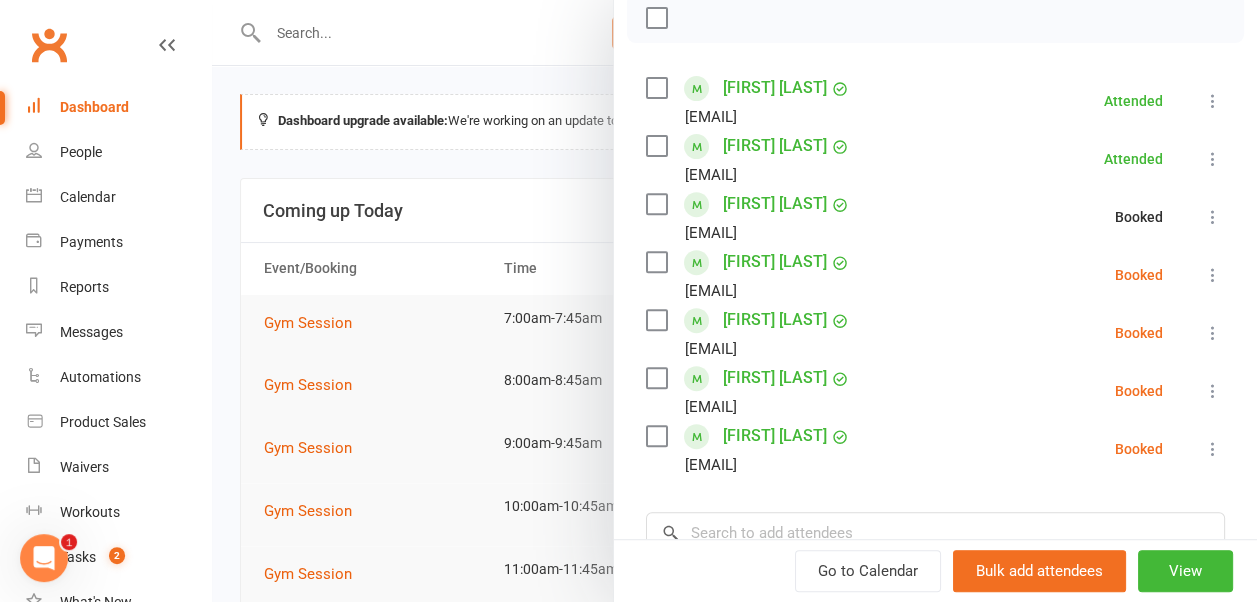 click at bounding box center [1213, 275] 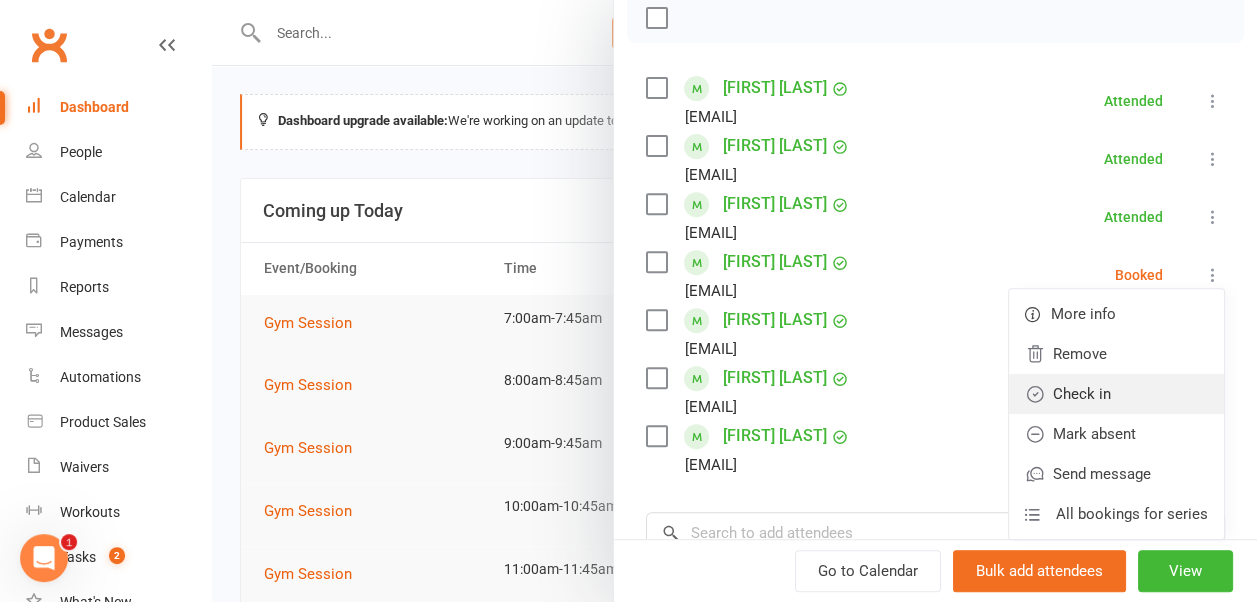 click on "Check in" at bounding box center (1116, 394) 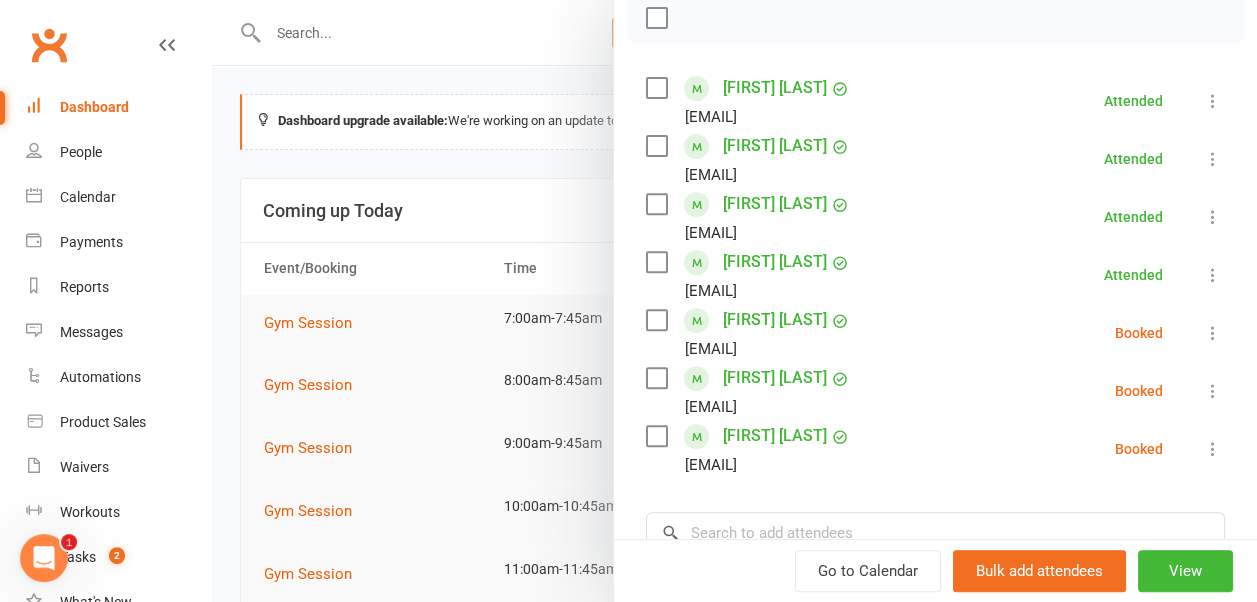 click at bounding box center [1213, 333] 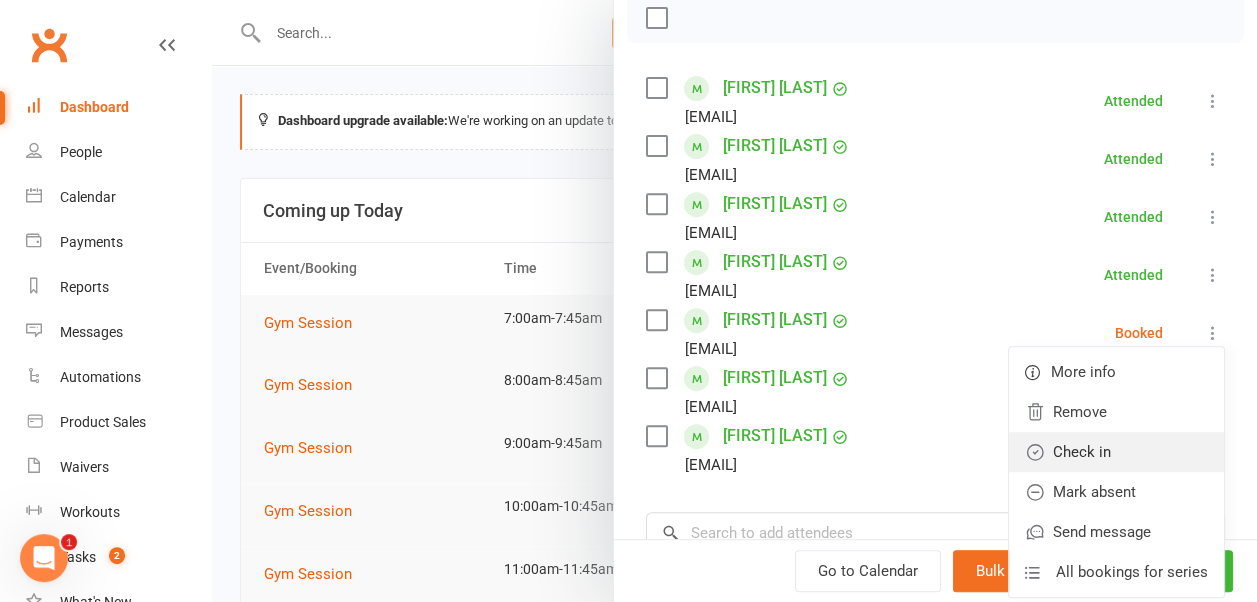 click on "Check in" at bounding box center [1116, 452] 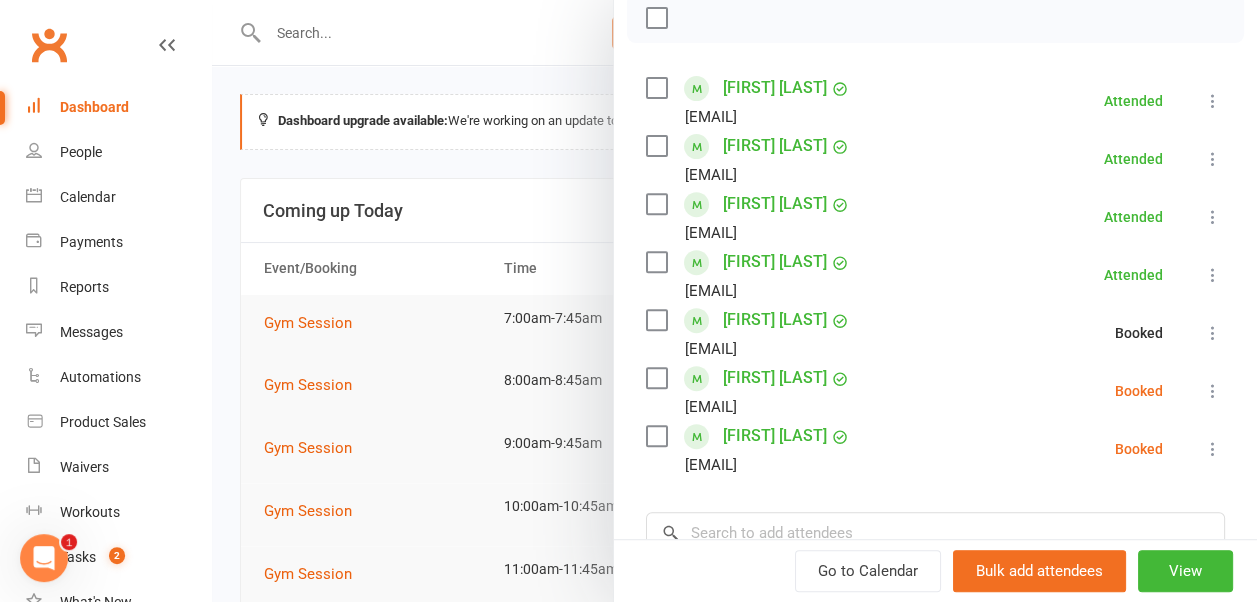click at bounding box center (1213, 391) 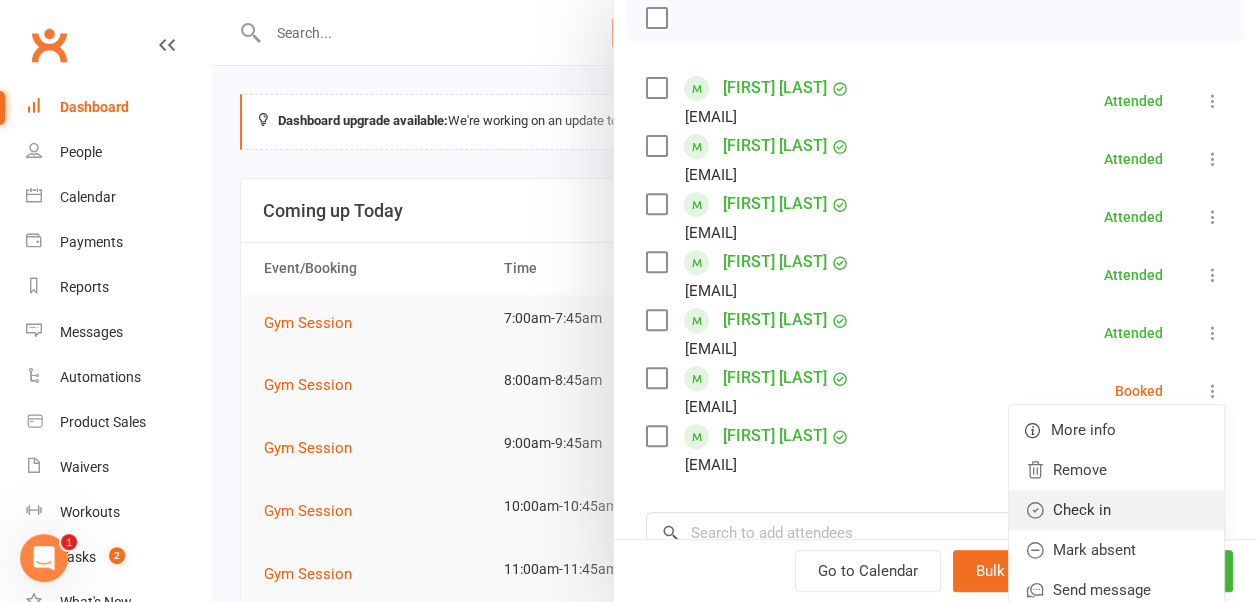click on "Check in" at bounding box center (1116, 510) 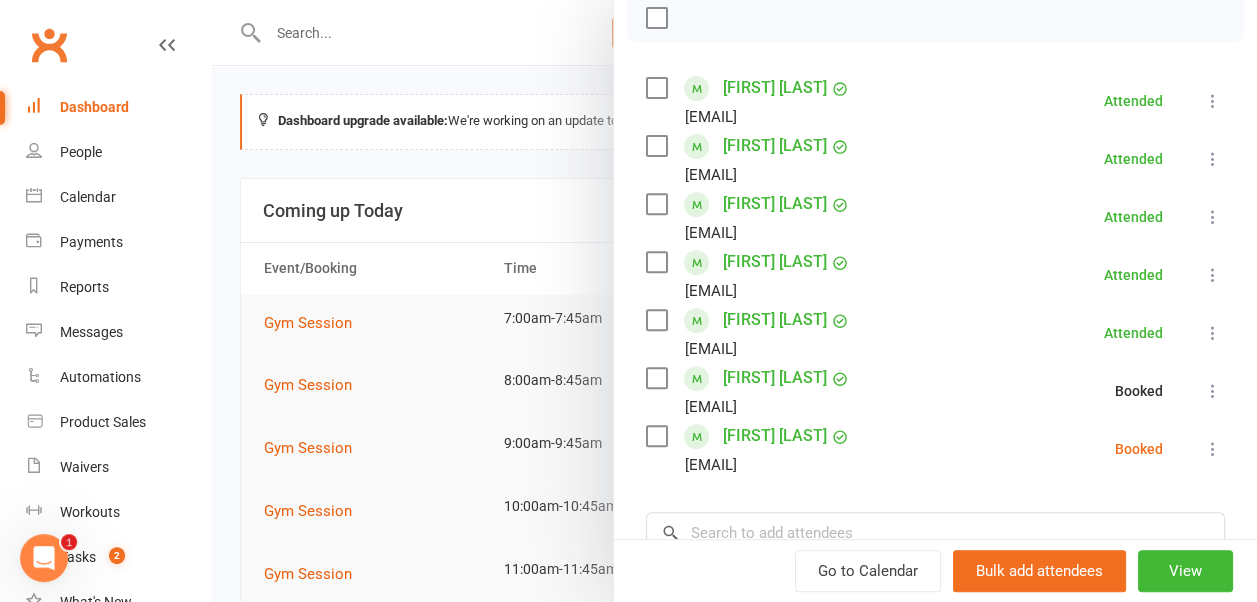 scroll, scrollTop: 400, scrollLeft: 0, axis: vertical 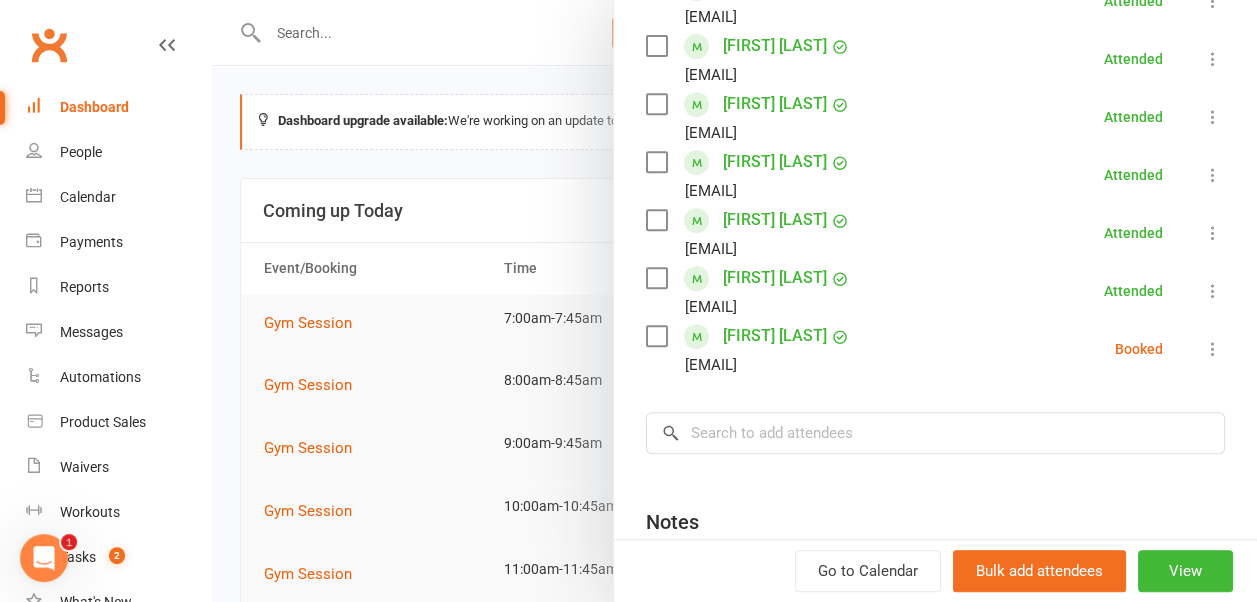 click at bounding box center (1213, 349) 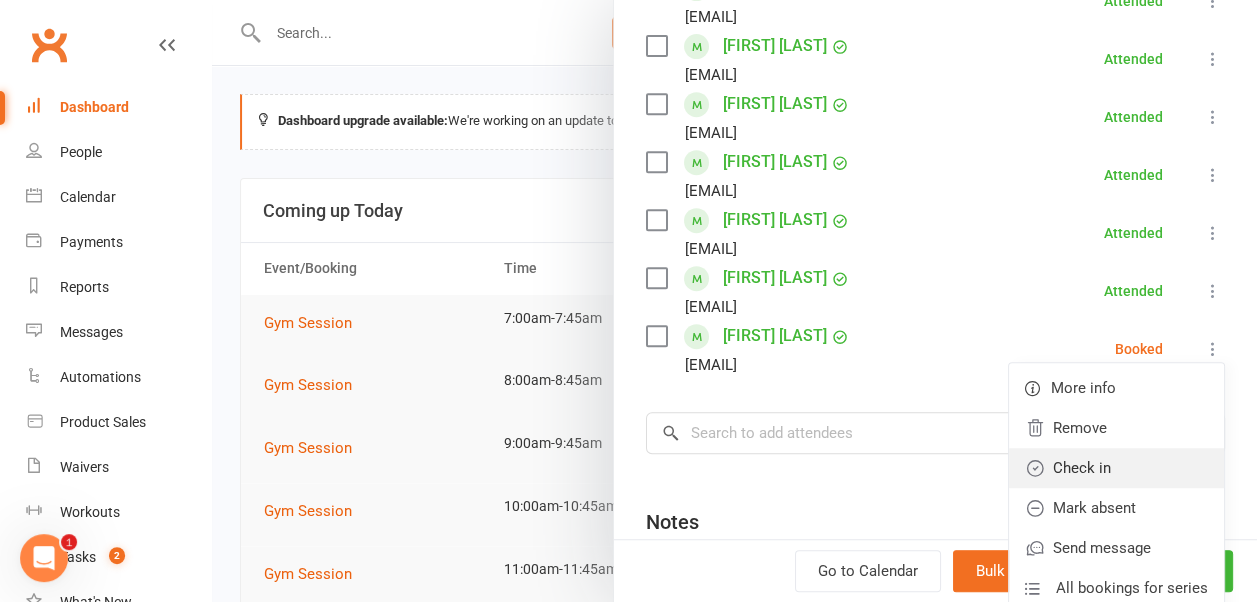 click on "Check in" at bounding box center (1116, 468) 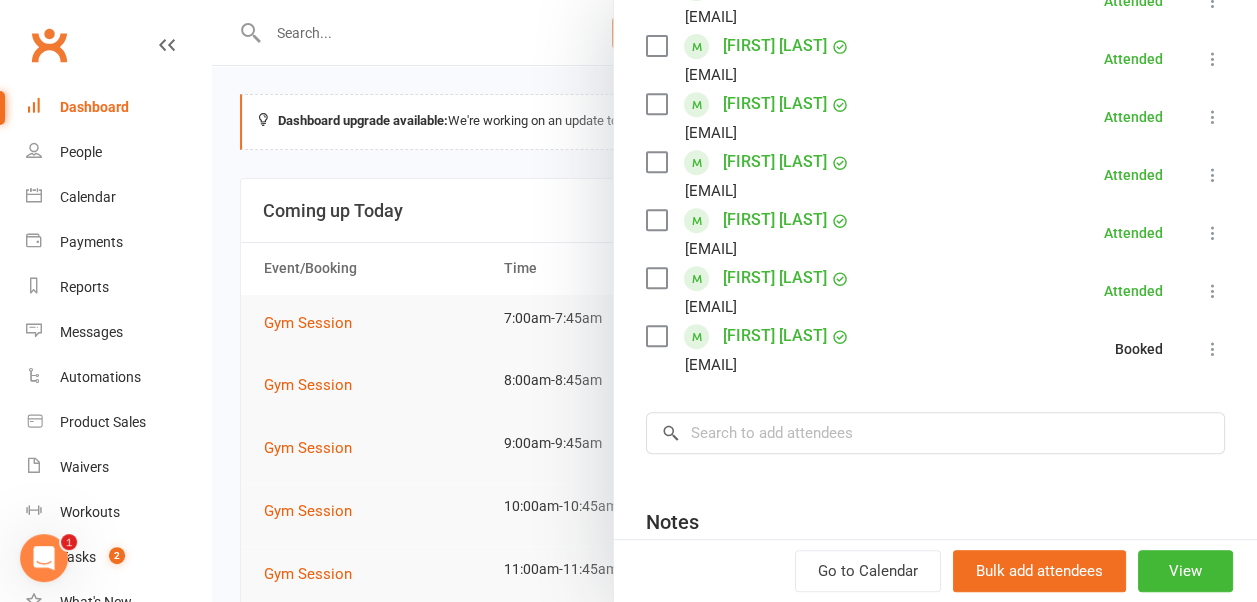 click at bounding box center (734, 301) 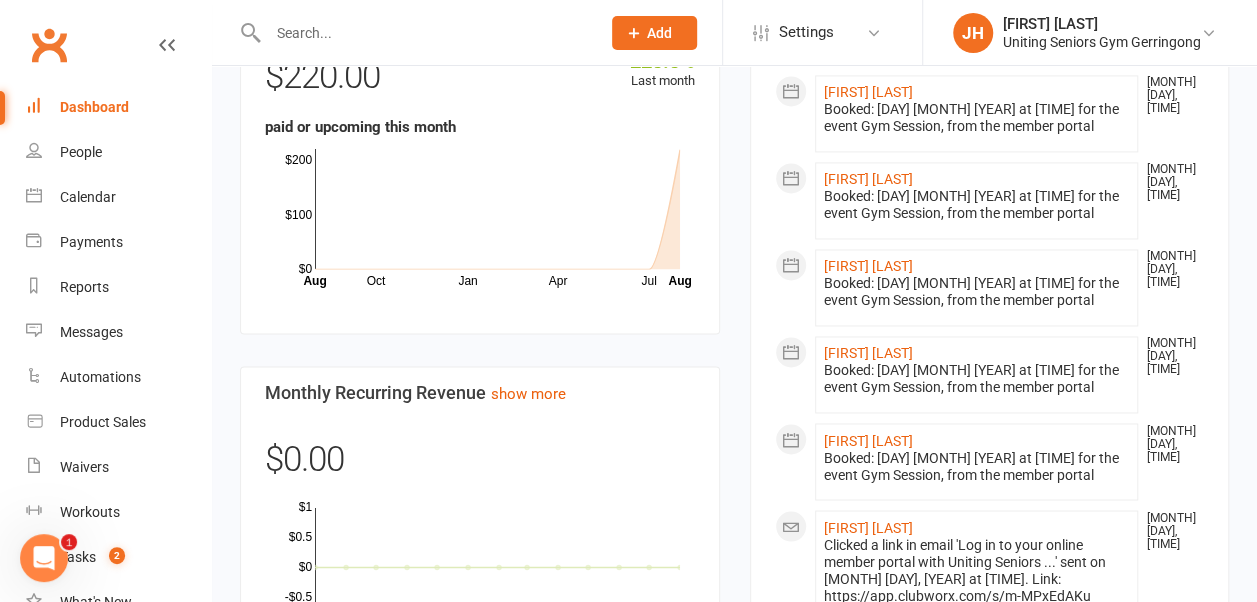 scroll, scrollTop: 1500, scrollLeft: 0, axis: vertical 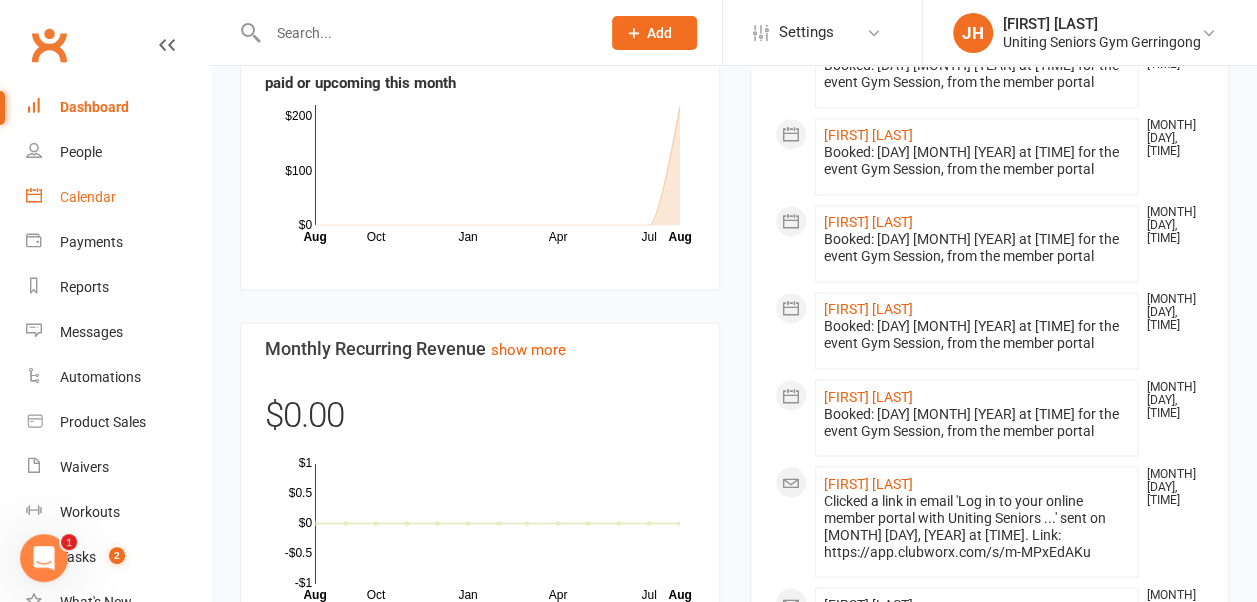 click on "Calendar" at bounding box center (118, 197) 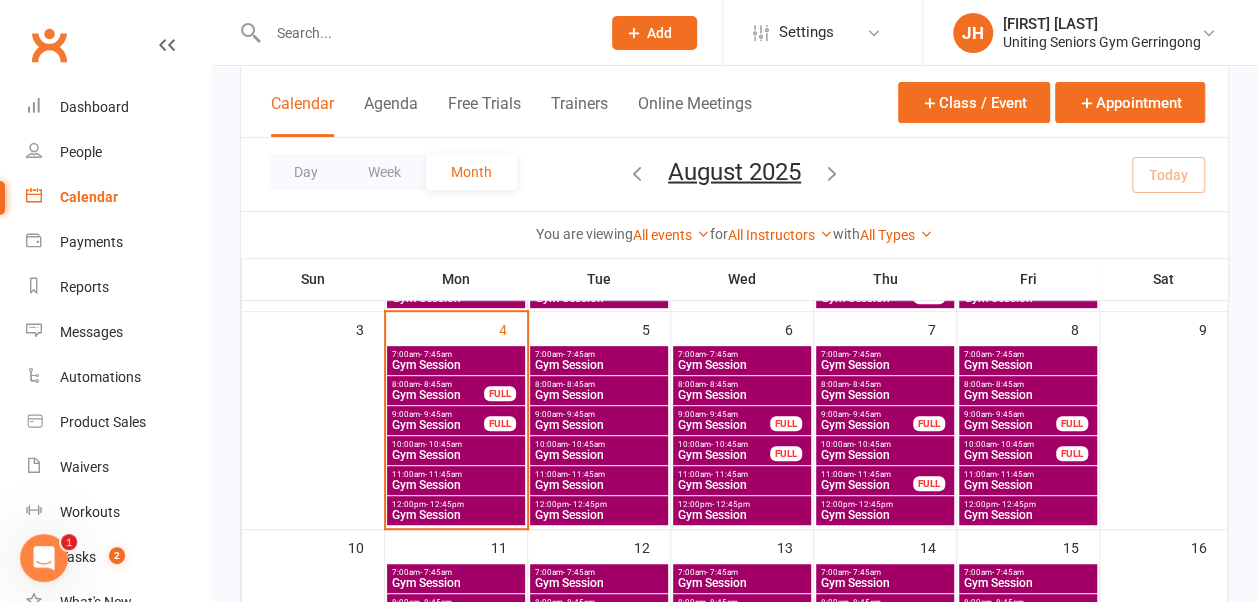 scroll, scrollTop: 300, scrollLeft: 0, axis: vertical 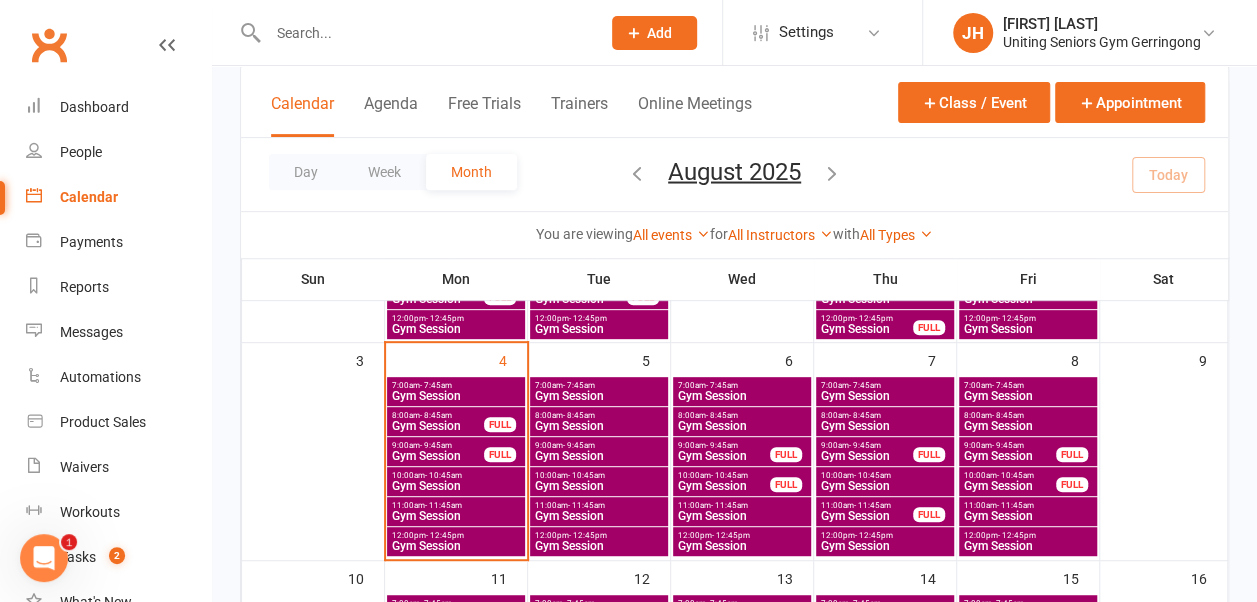 click on "Gym Session" at bounding box center (456, 546) 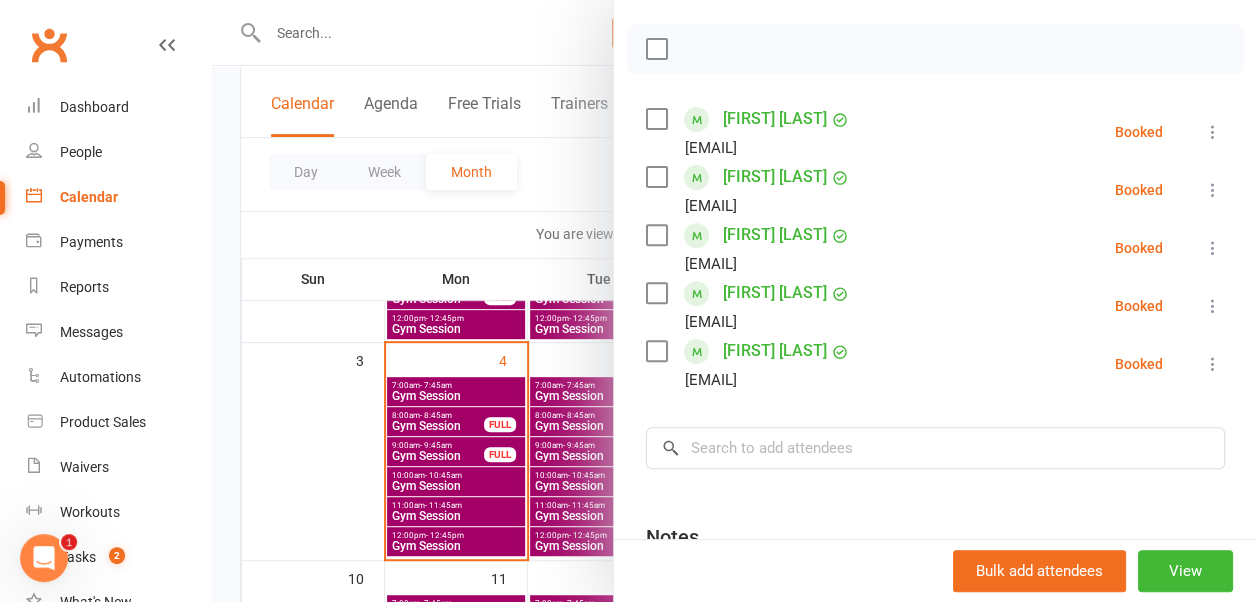 scroll, scrollTop: 300, scrollLeft: 0, axis: vertical 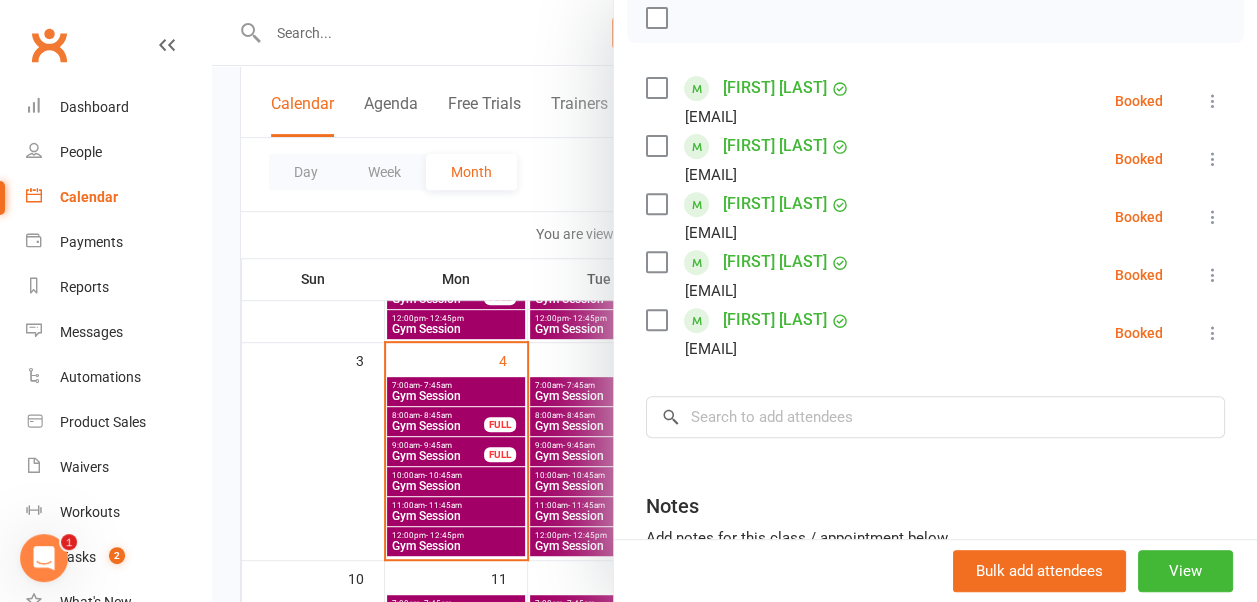 click at bounding box center (734, 301) 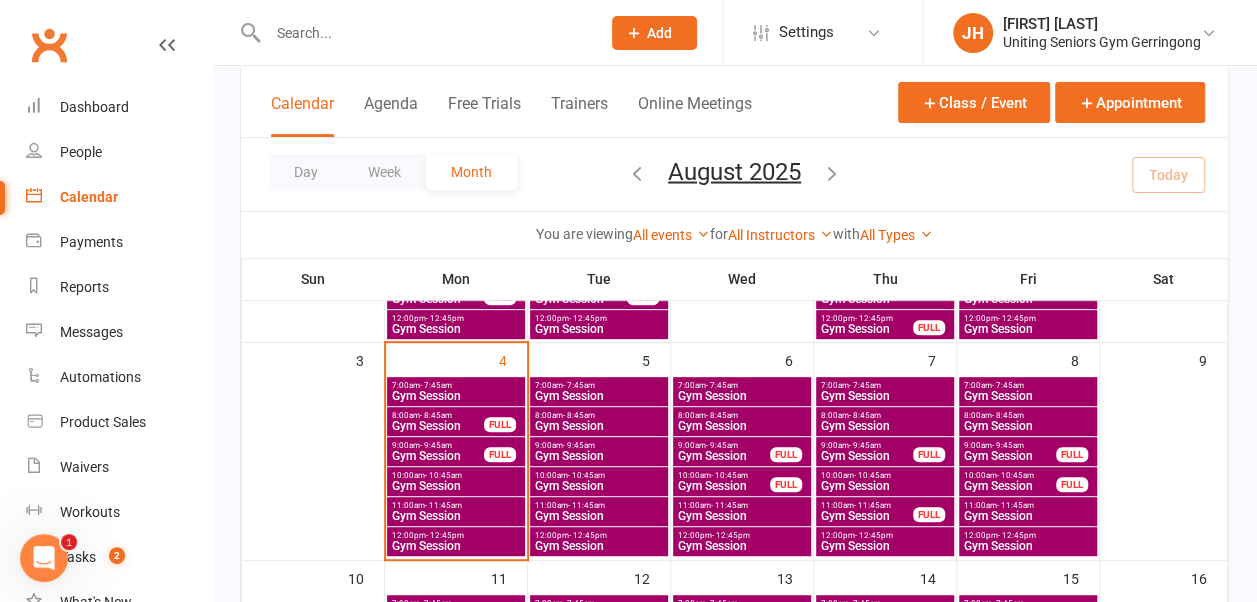 click on "- 11:45am" at bounding box center (443, 505) 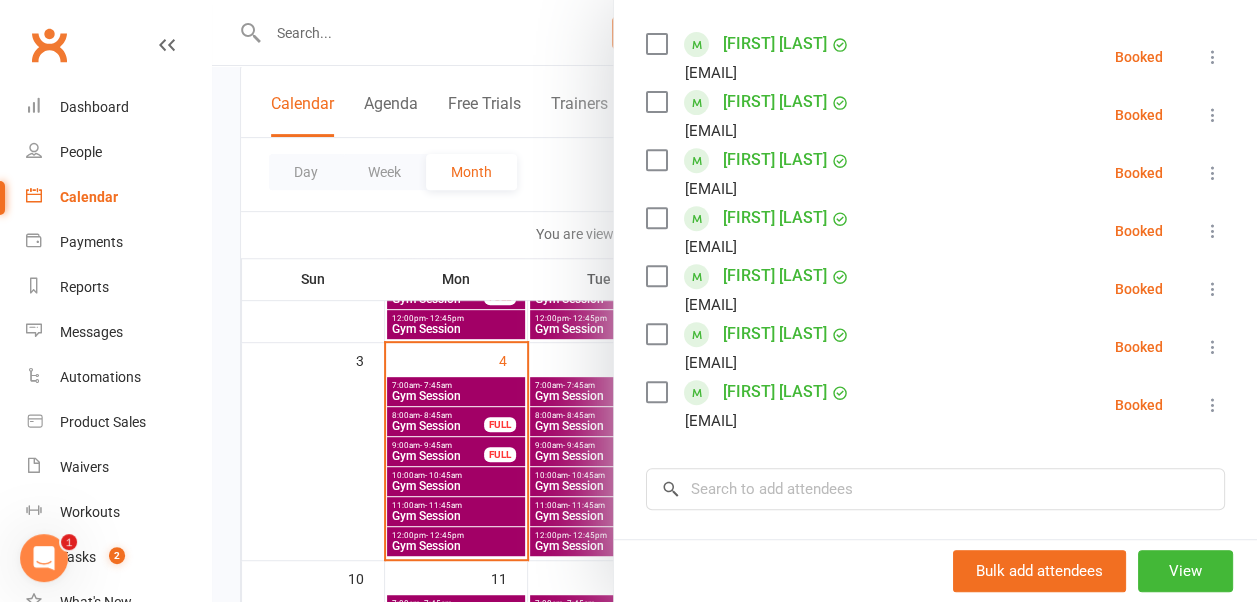 scroll, scrollTop: 300, scrollLeft: 0, axis: vertical 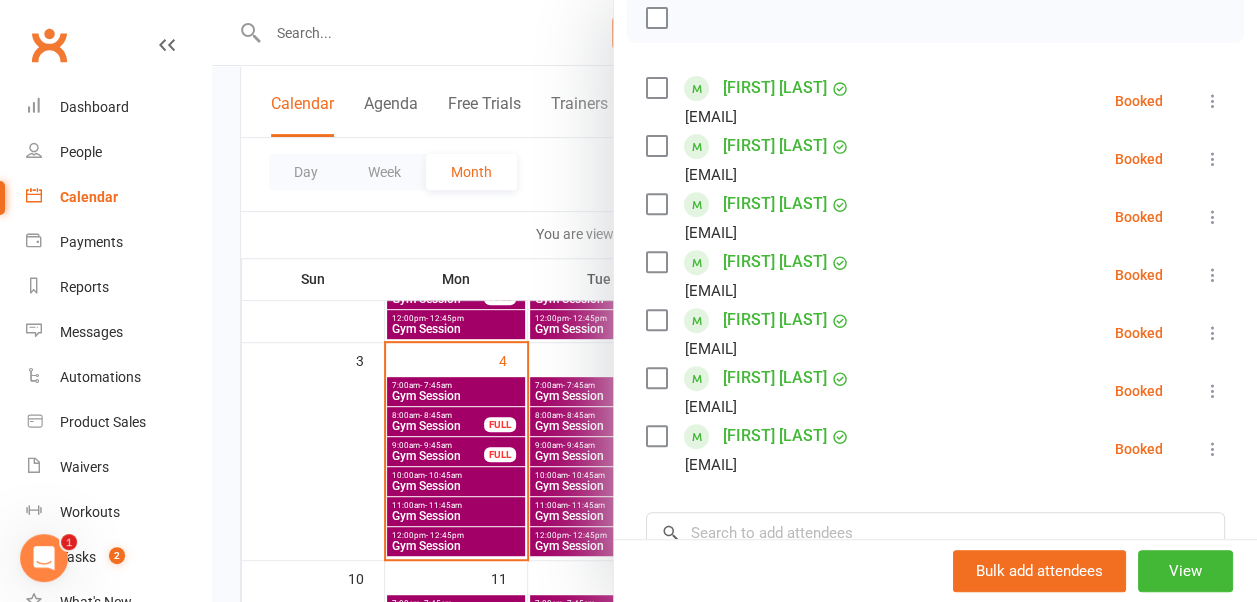 click at bounding box center [734, 301] 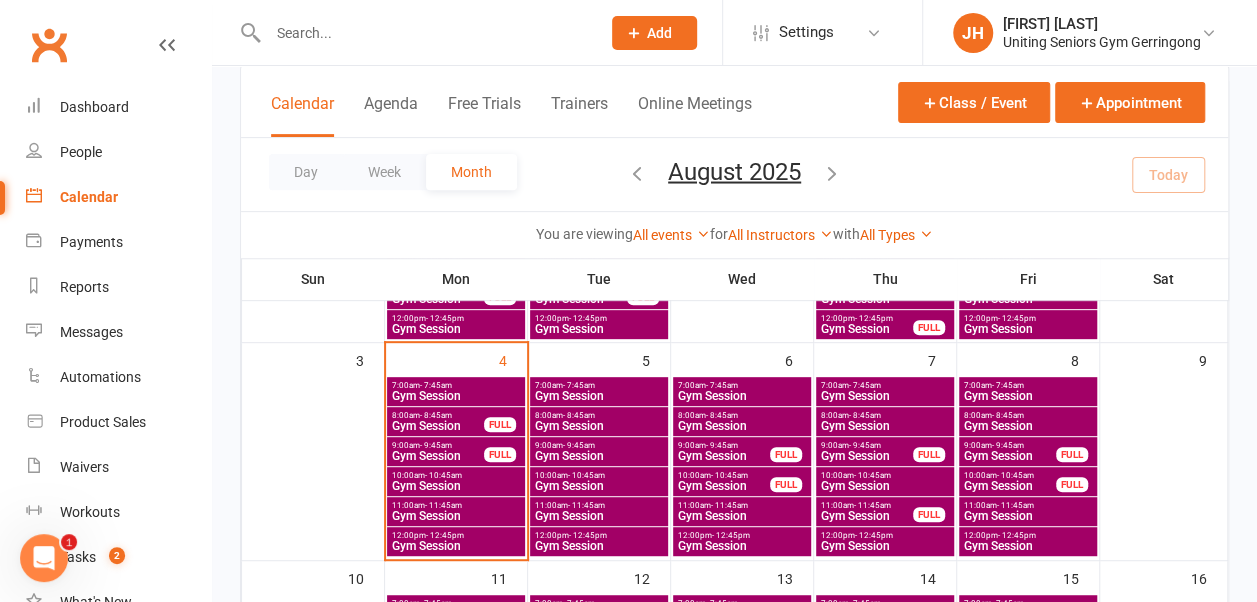 click on "Gym Session" at bounding box center (456, 486) 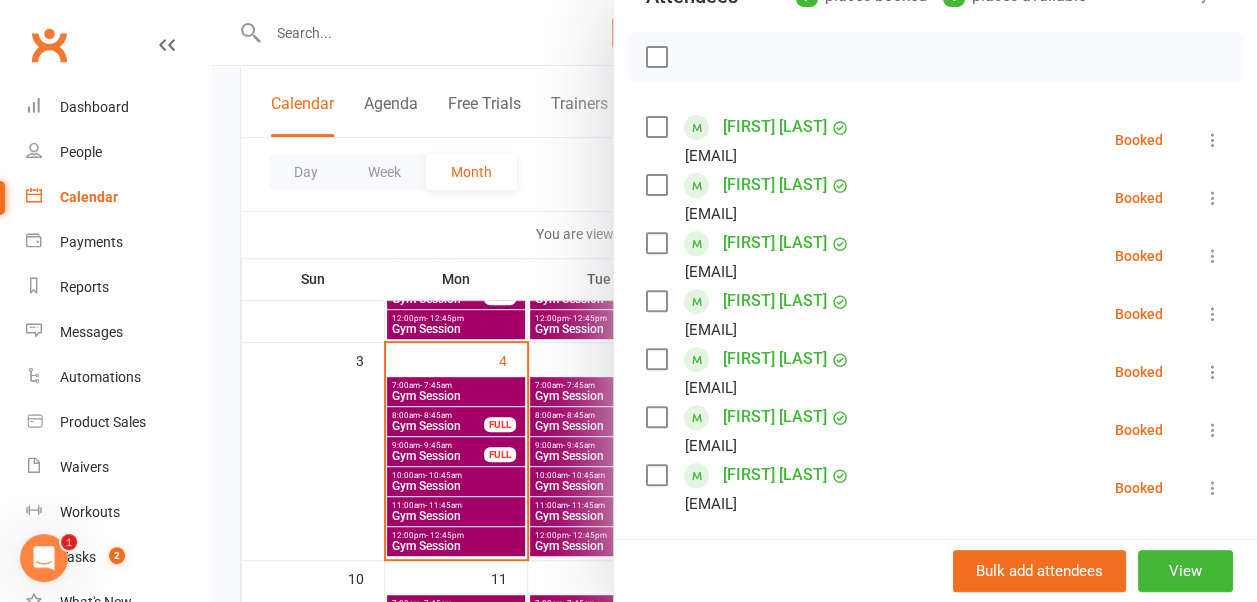 scroll, scrollTop: 300, scrollLeft: 0, axis: vertical 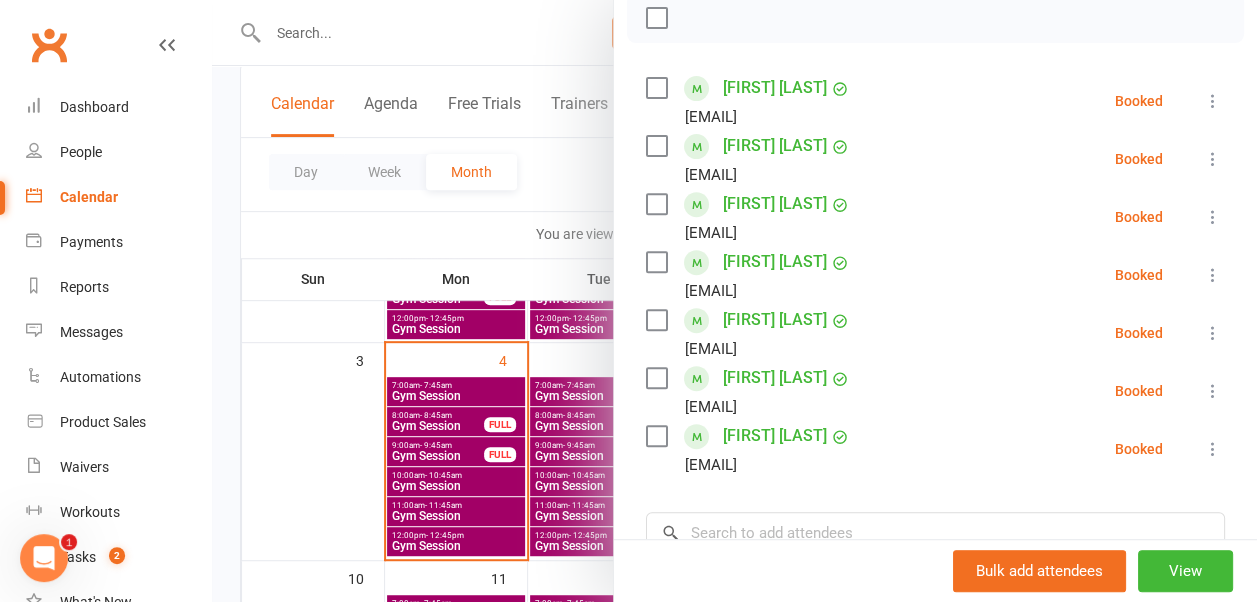 click at bounding box center (734, 301) 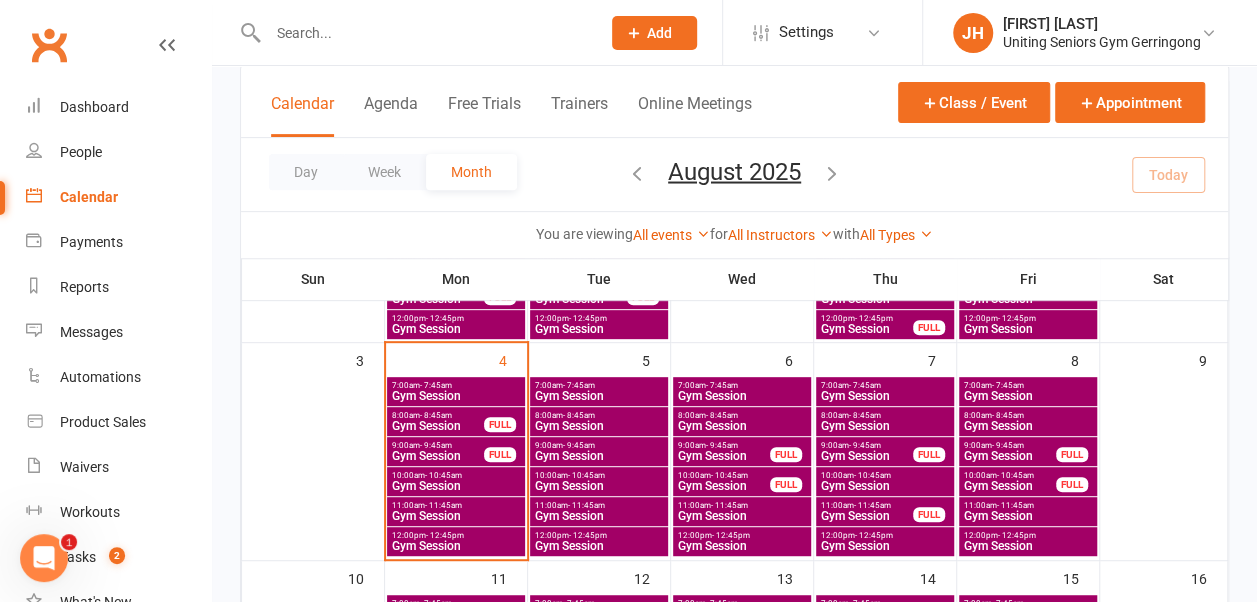 click on "Gym Session" at bounding box center [456, 486] 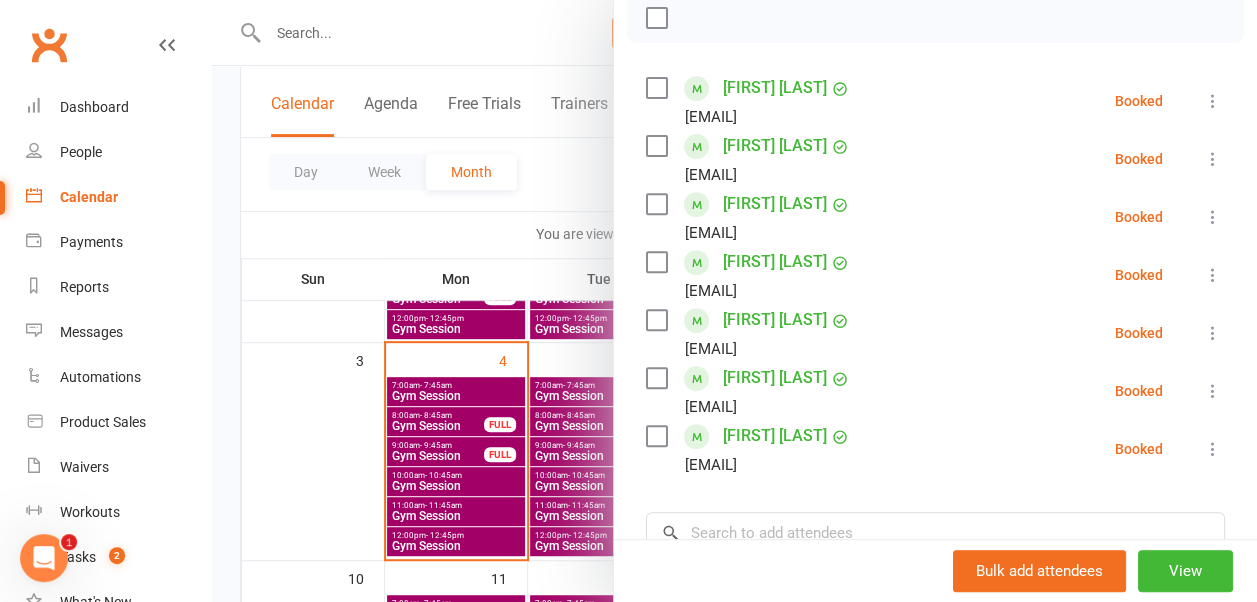scroll, scrollTop: 400, scrollLeft: 0, axis: vertical 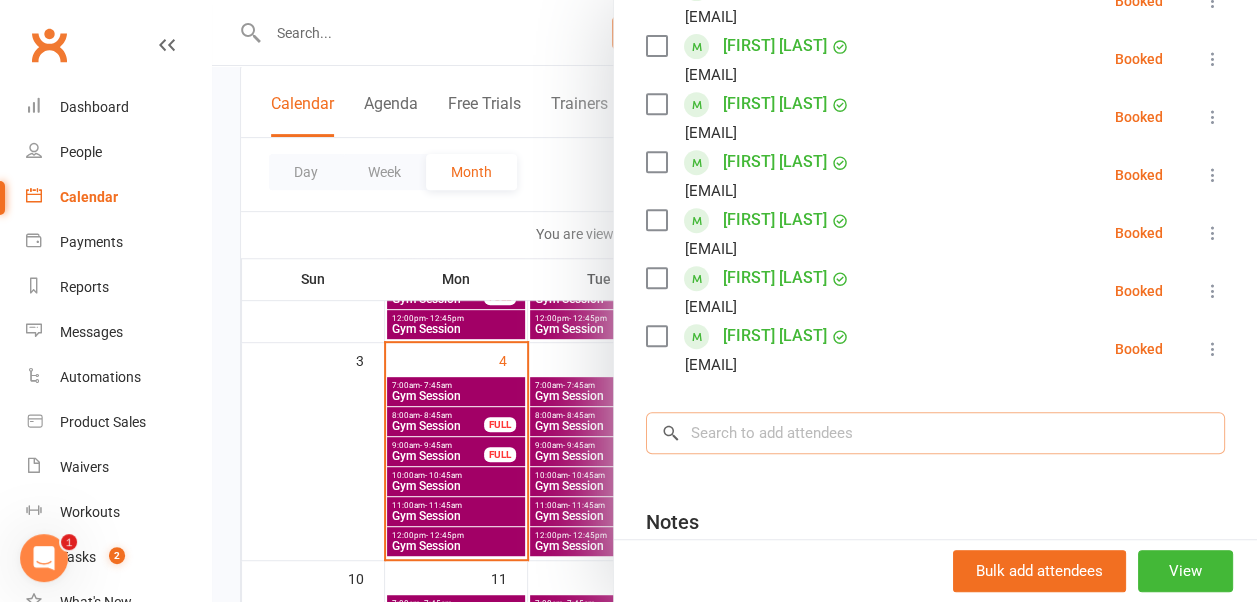 click at bounding box center [935, 433] 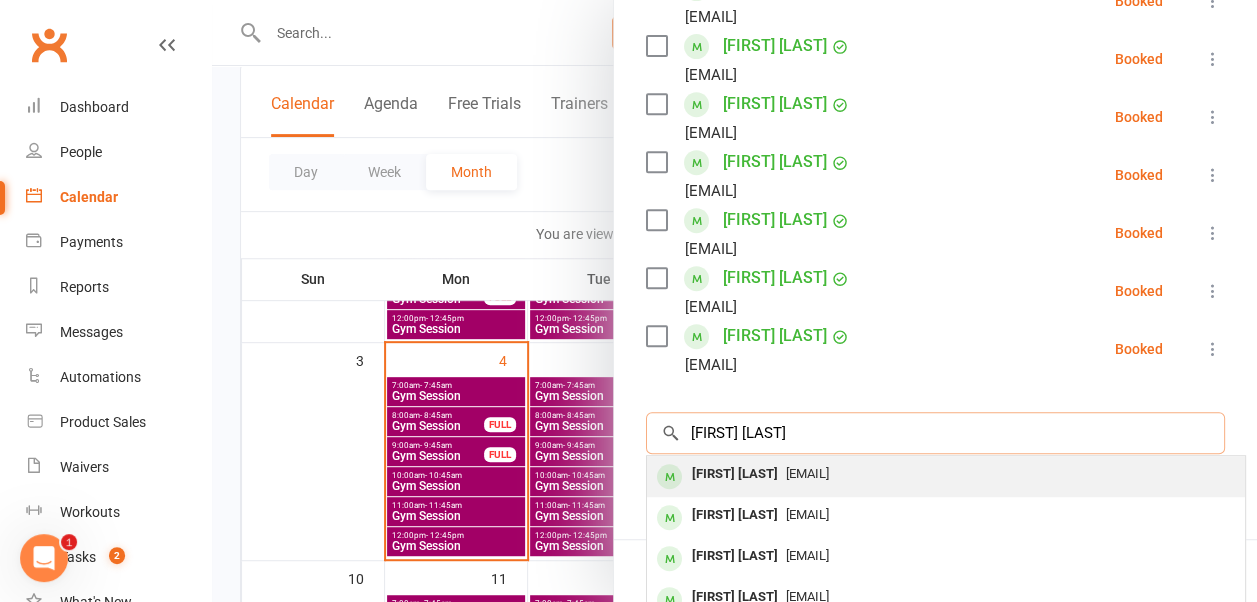 type on "[FIRST] [LAST]" 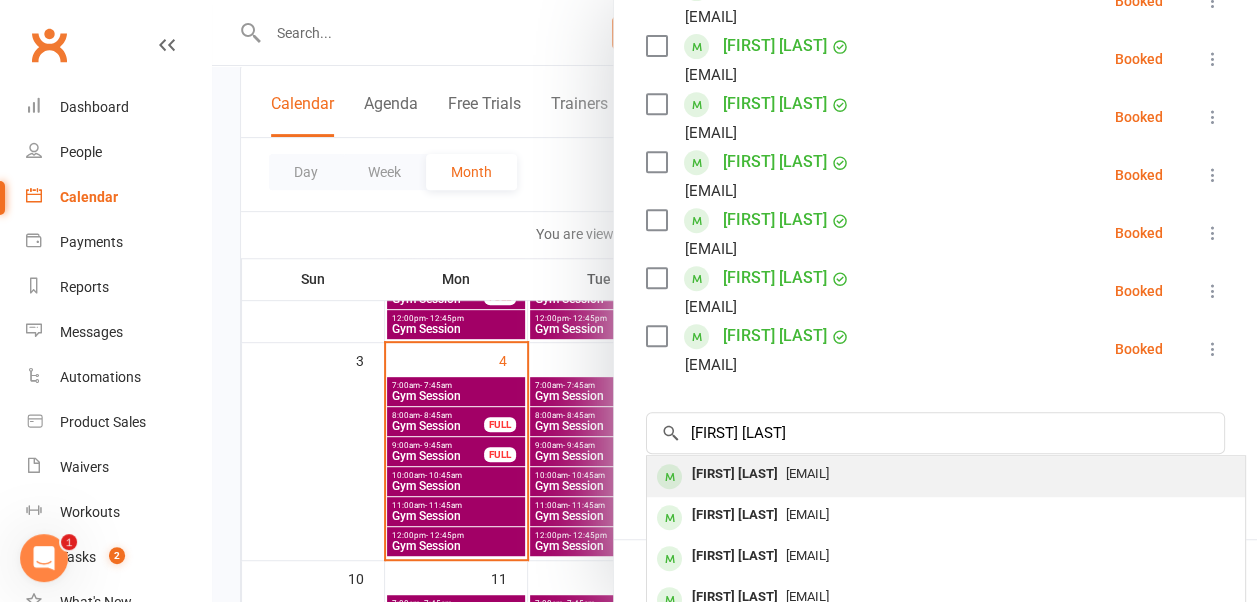 click on "[EMAIL]" at bounding box center (807, 473) 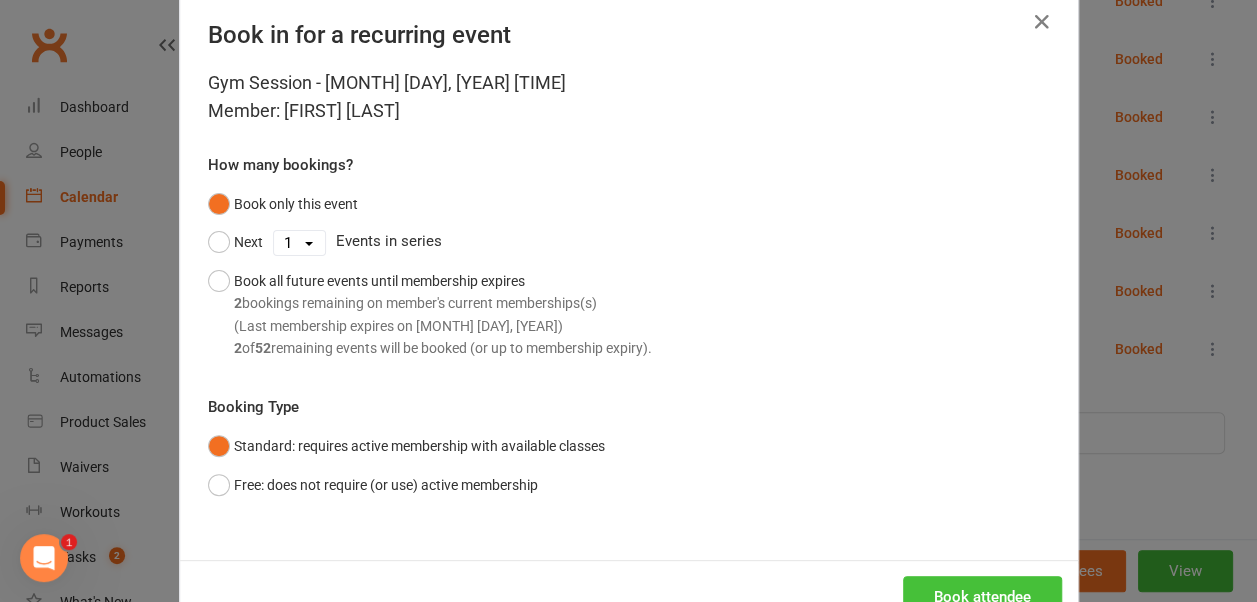 scroll, scrollTop: 99, scrollLeft: 0, axis: vertical 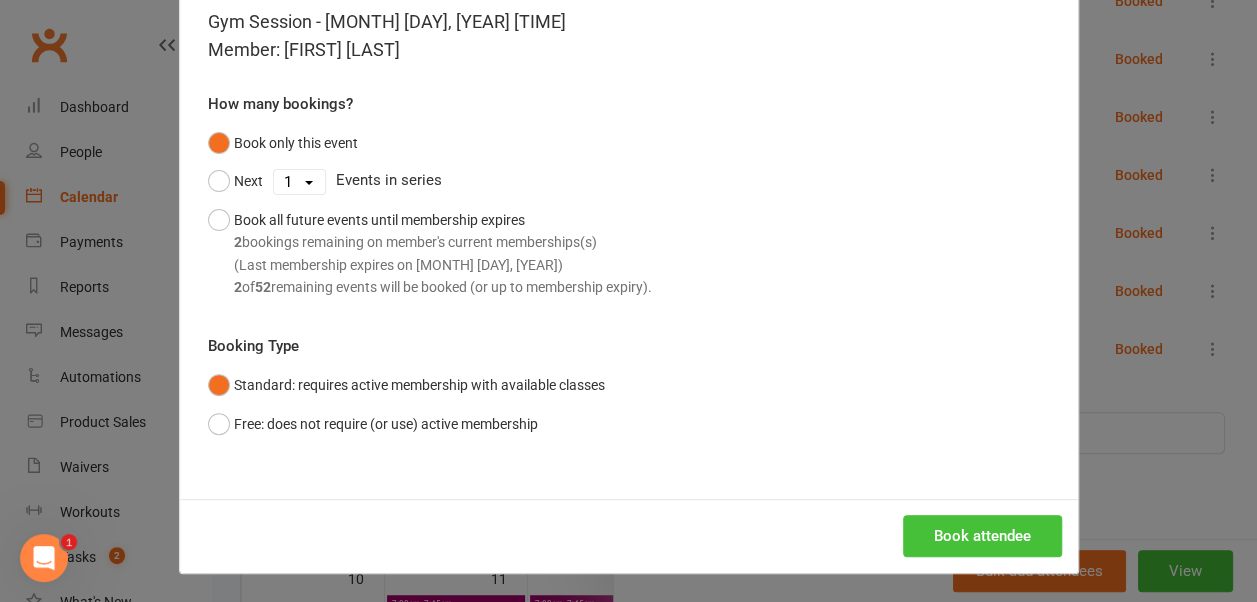 click on "Book attendee" at bounding box center (982, 536) 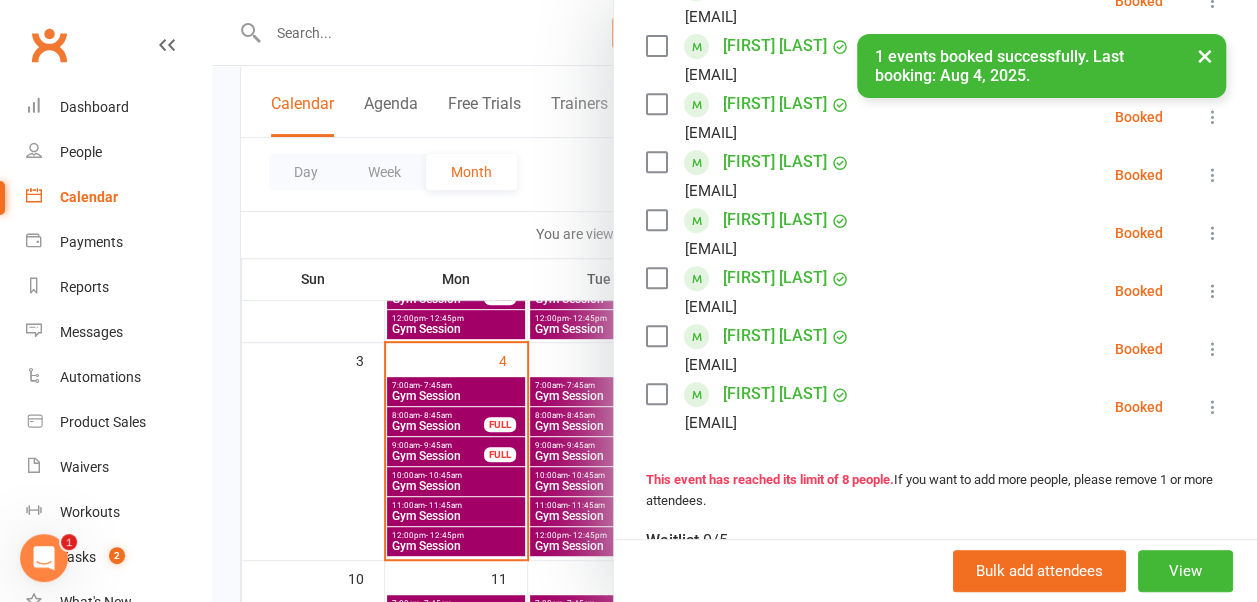 click at bounding box center (734, 301) 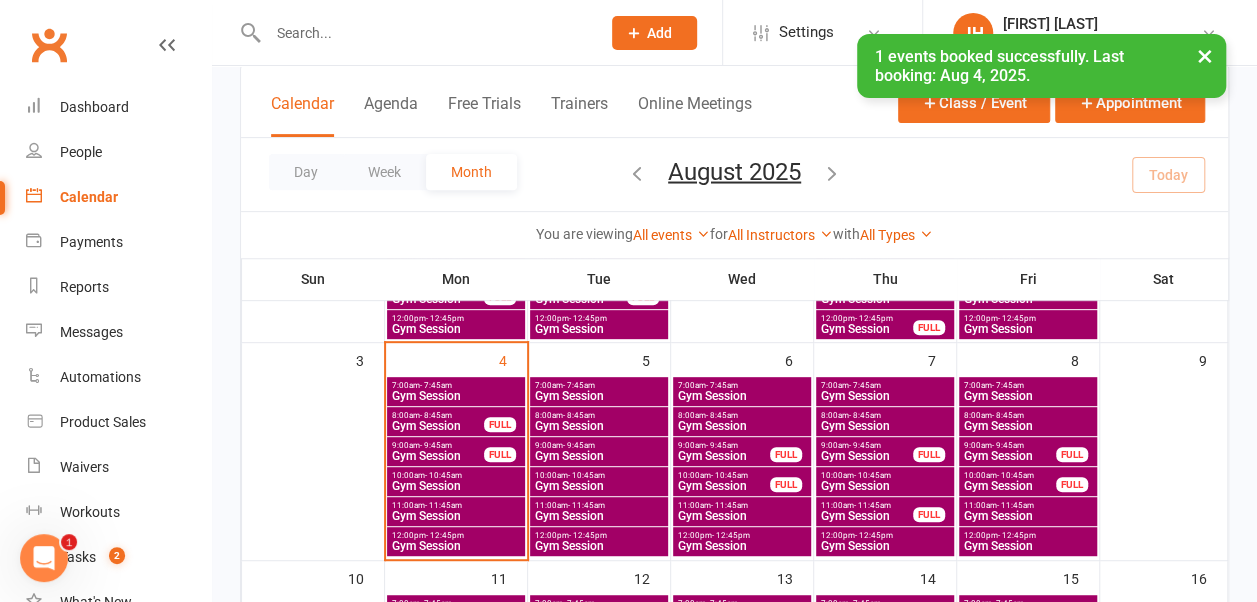 click on "Gym Session" at bounding box center [438, 456] 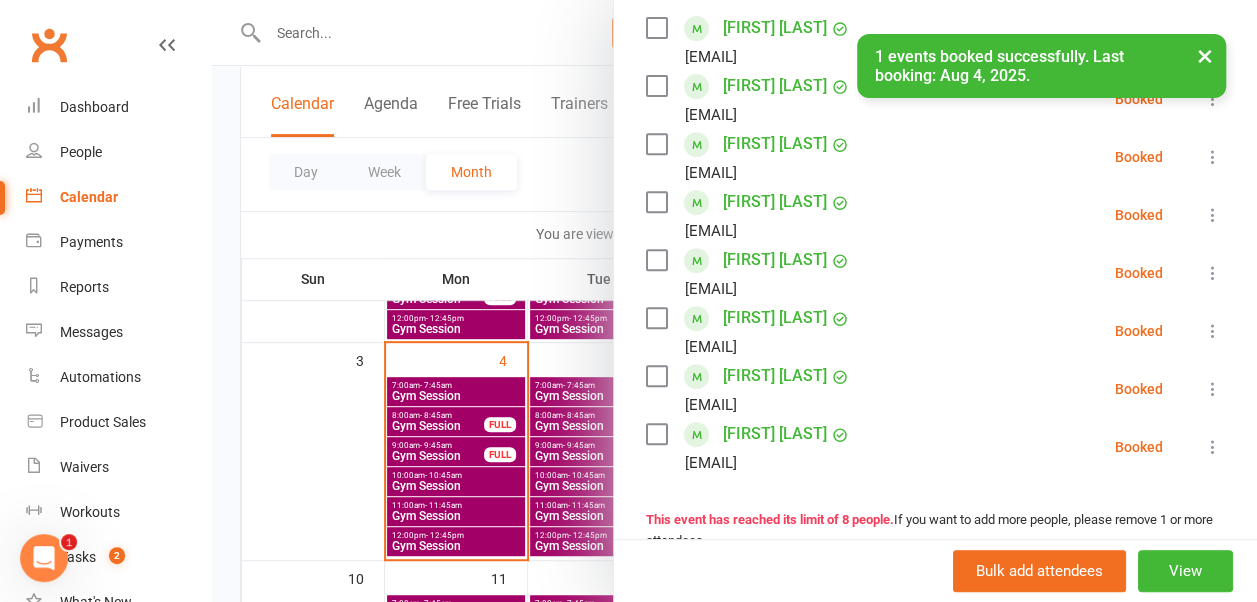 scroll, scrollTop: 400, scrollLeft: 0, axis: vertical 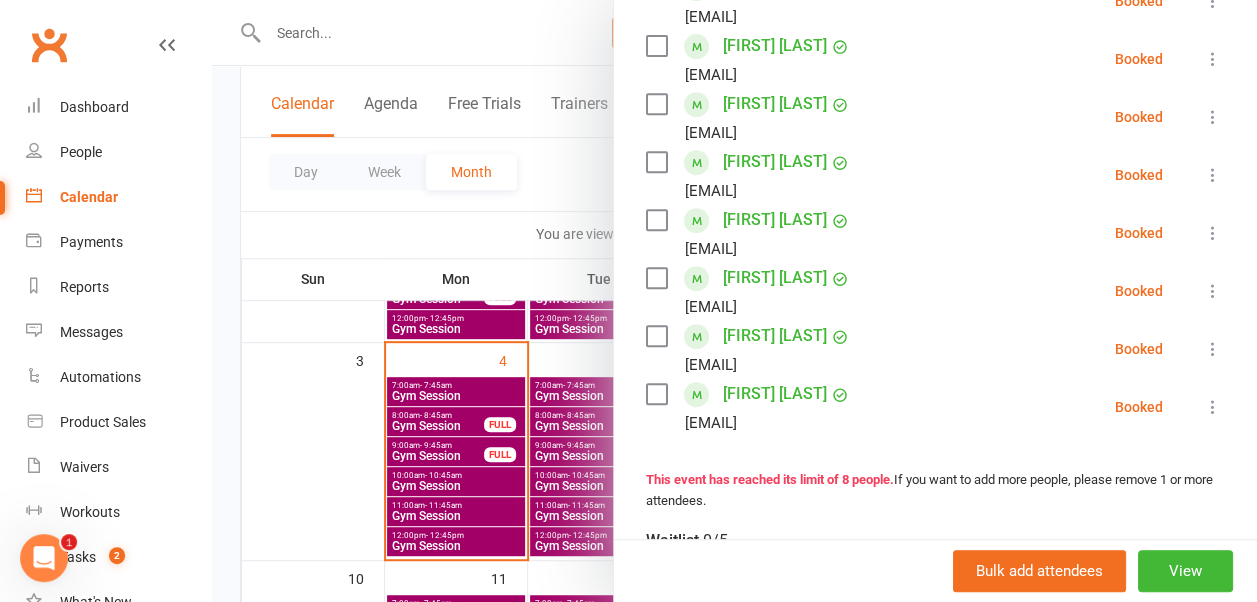 click at bounding box center [734, 301] 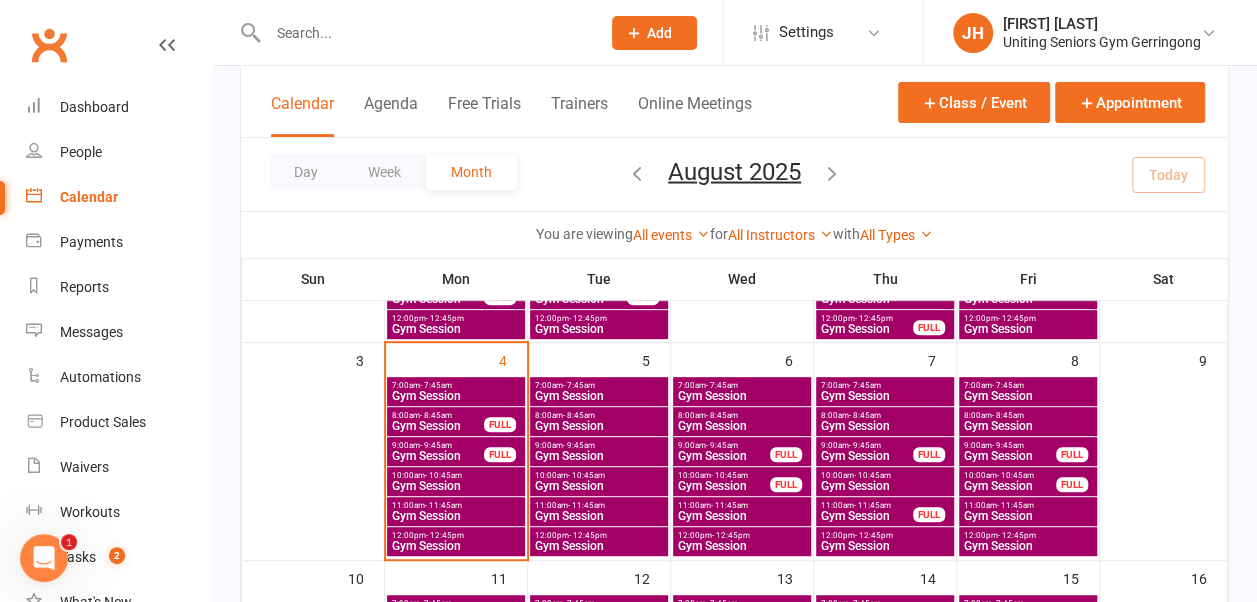 click on "Gym Session" at bounding box center (456, 516) 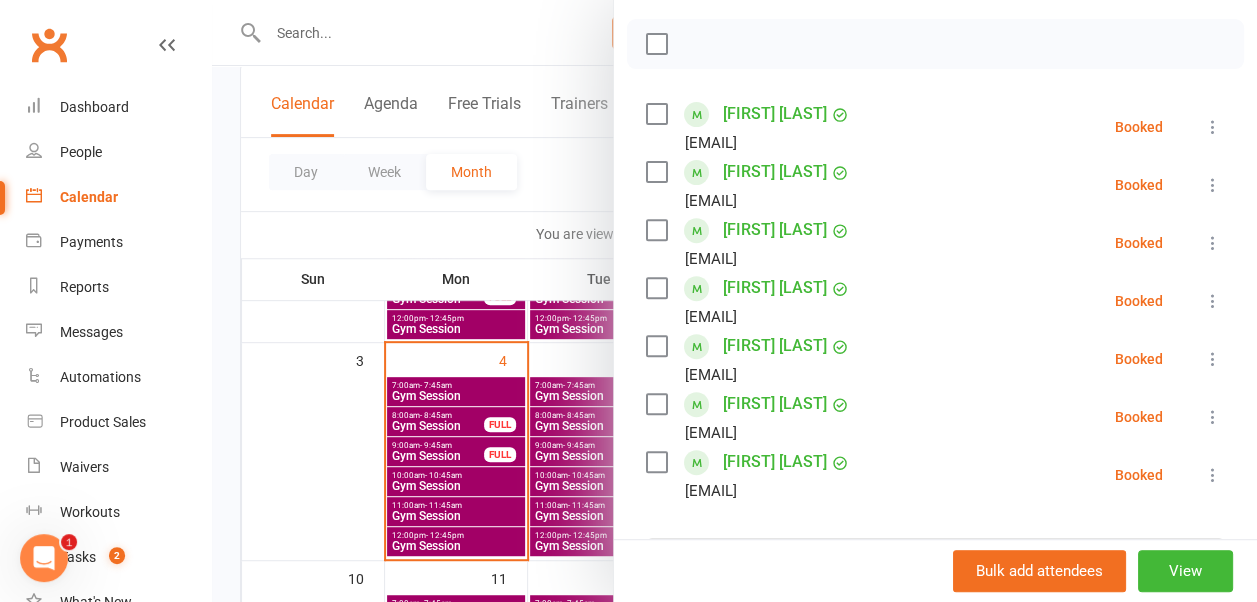 scroll, scrollTop: 300, scrollLeft: 0, axis: vertical 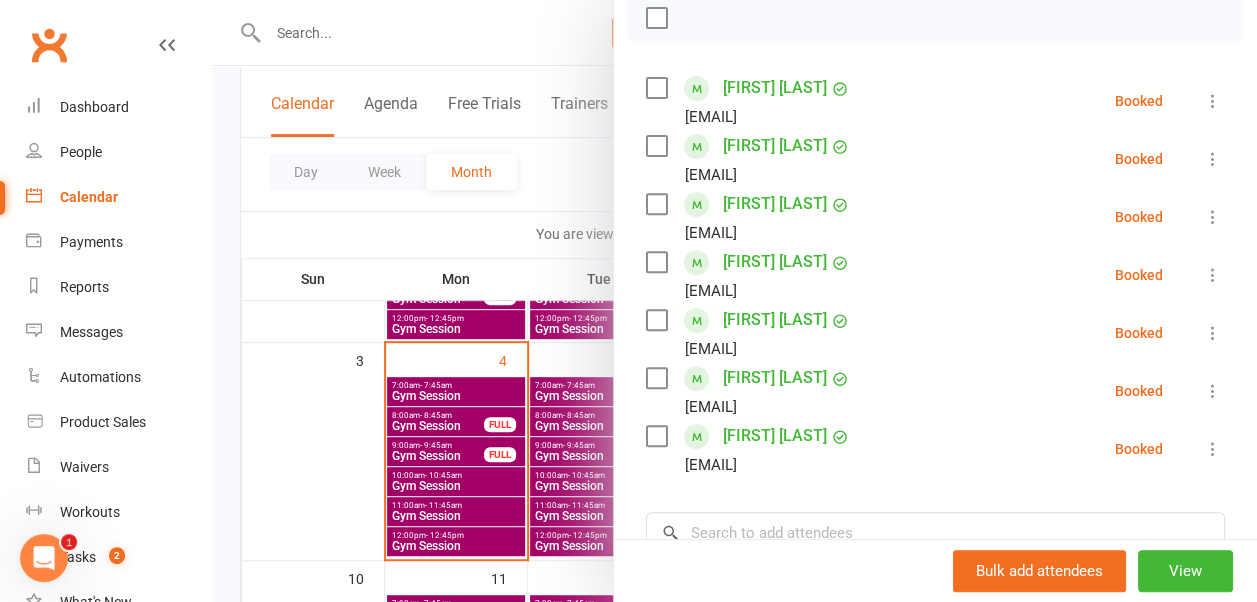 click at bounding box center (734, 301) 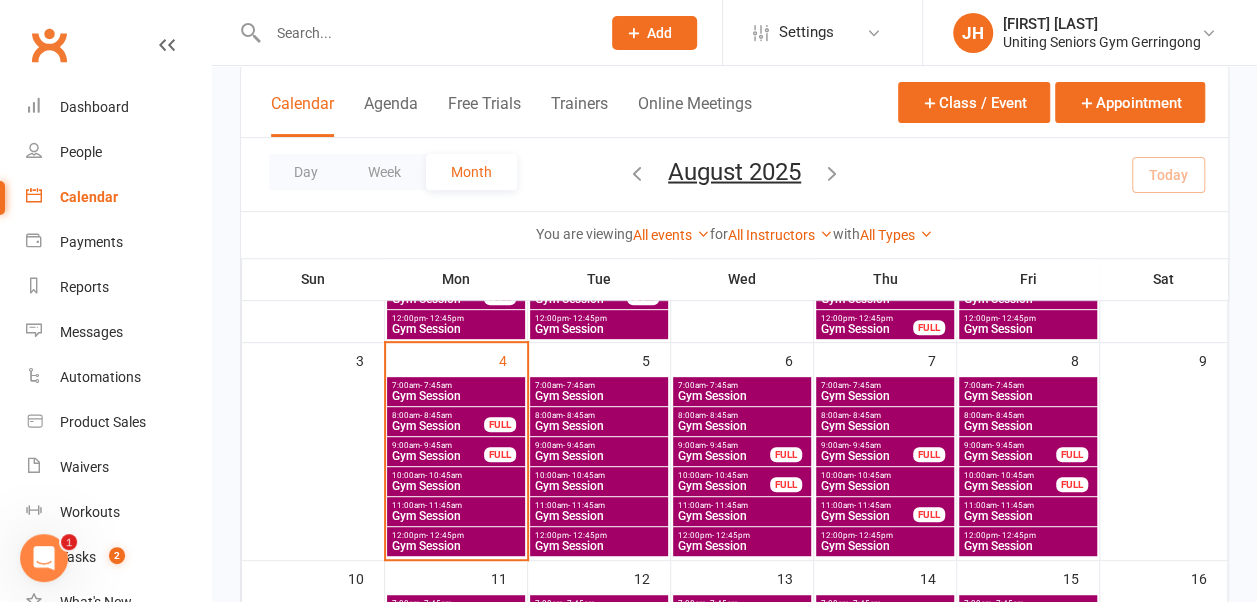 click on "- 9:45am" at bounding box center (436, 445) 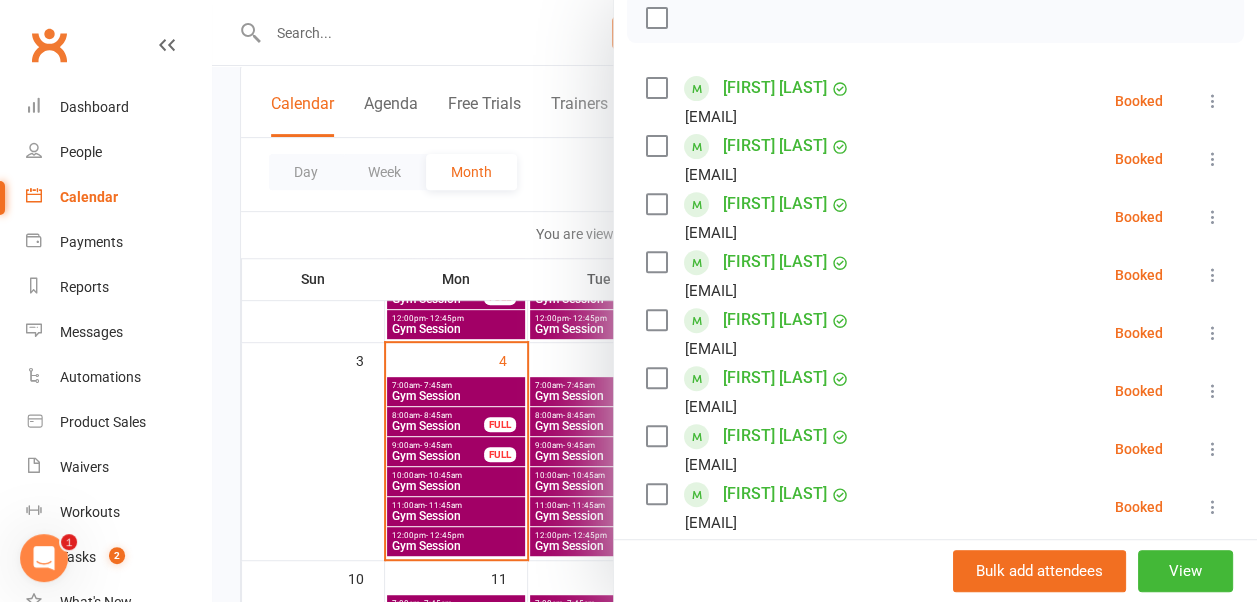 scroll, scrollTop: 500, scrollLeft: 0, axis: vertical 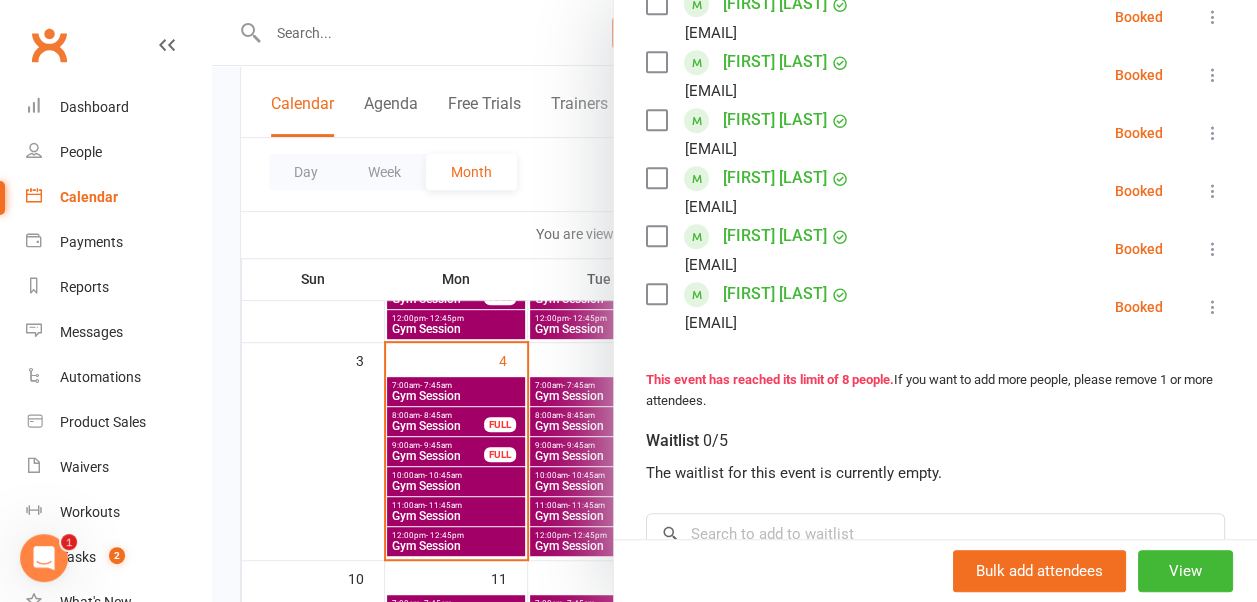 click at bounding box center (734, 301) 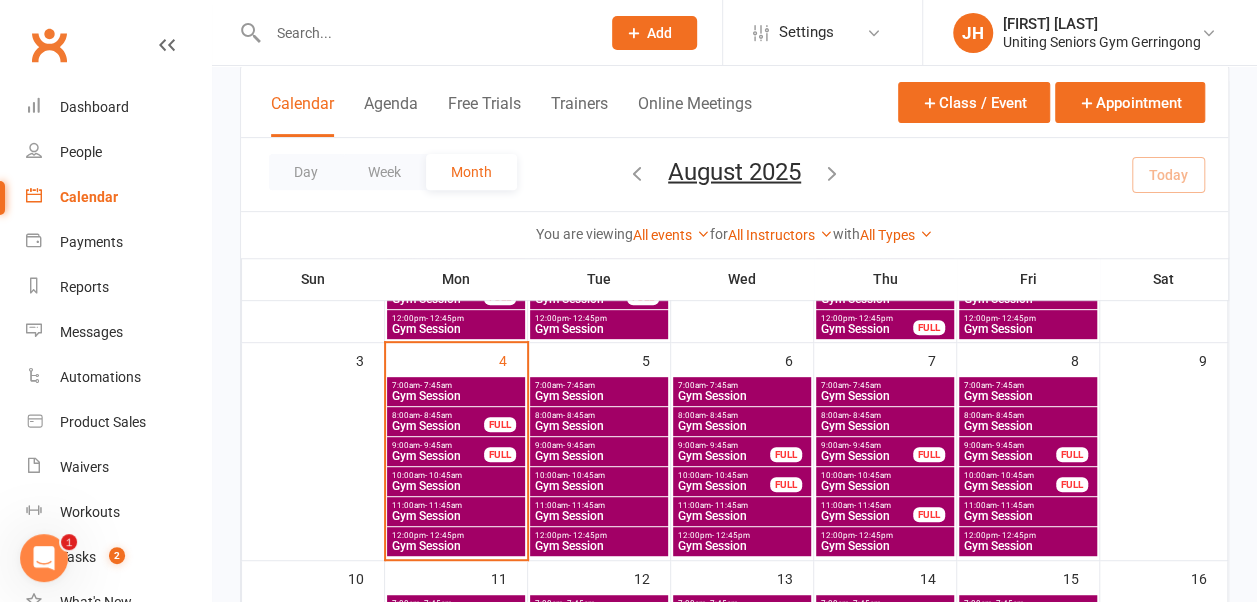 click on "8:00am  - 8:45am" at bounding box center [438, 415] 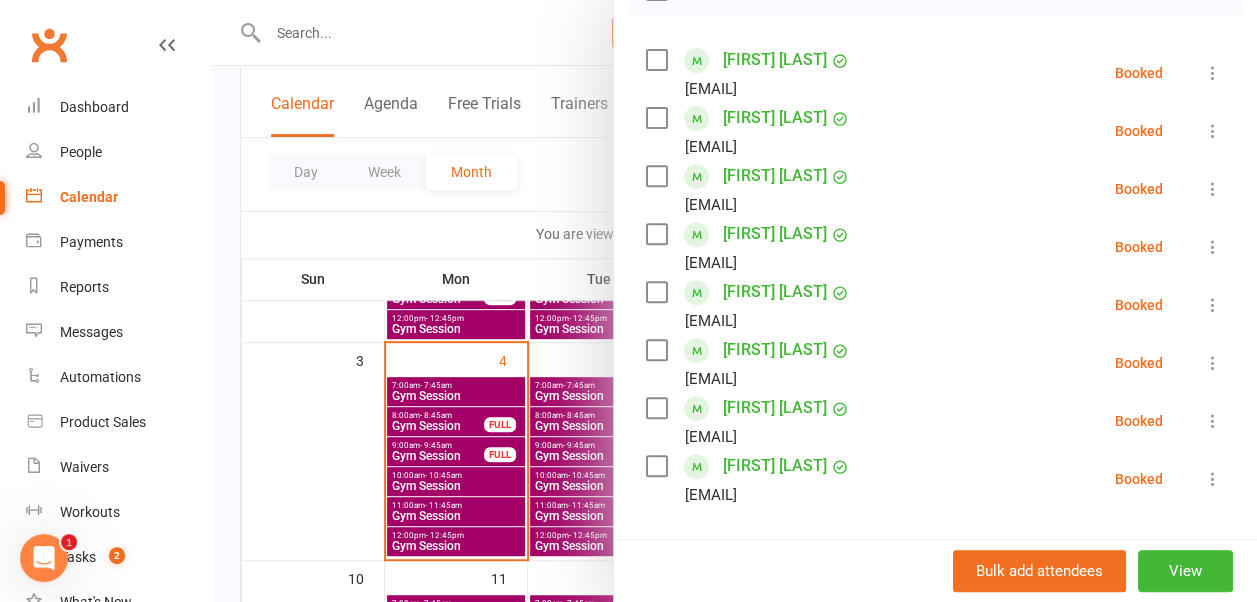 scroll, scrollTop: 300, scrollLeft: 0, axis: vertical 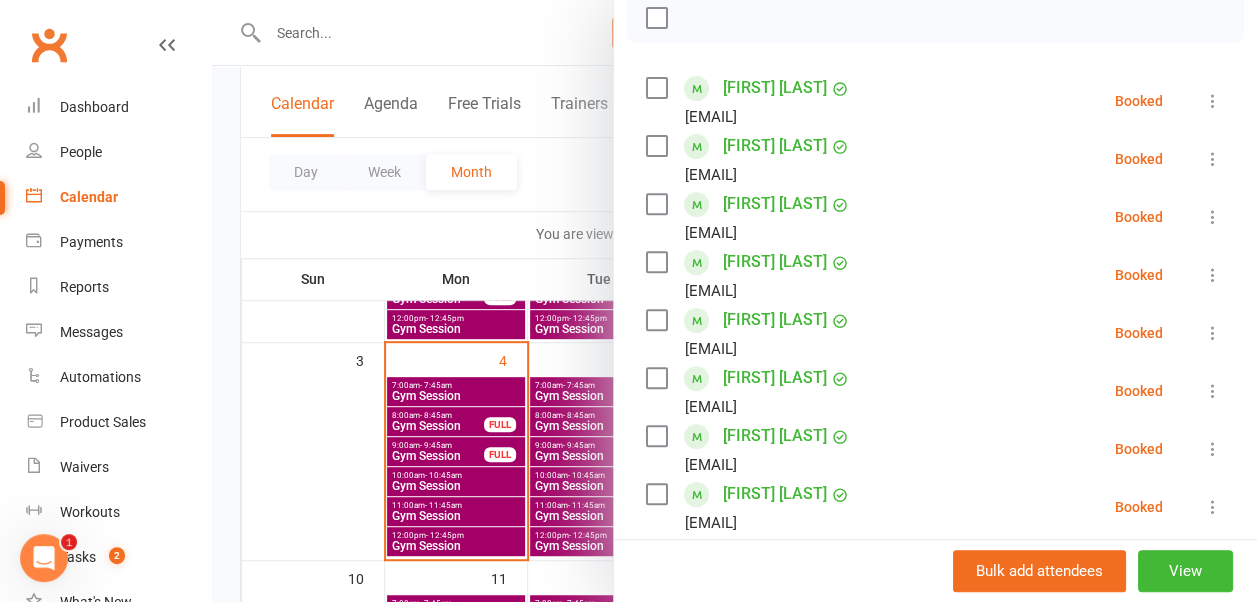 click at bounding box center (734, 301) 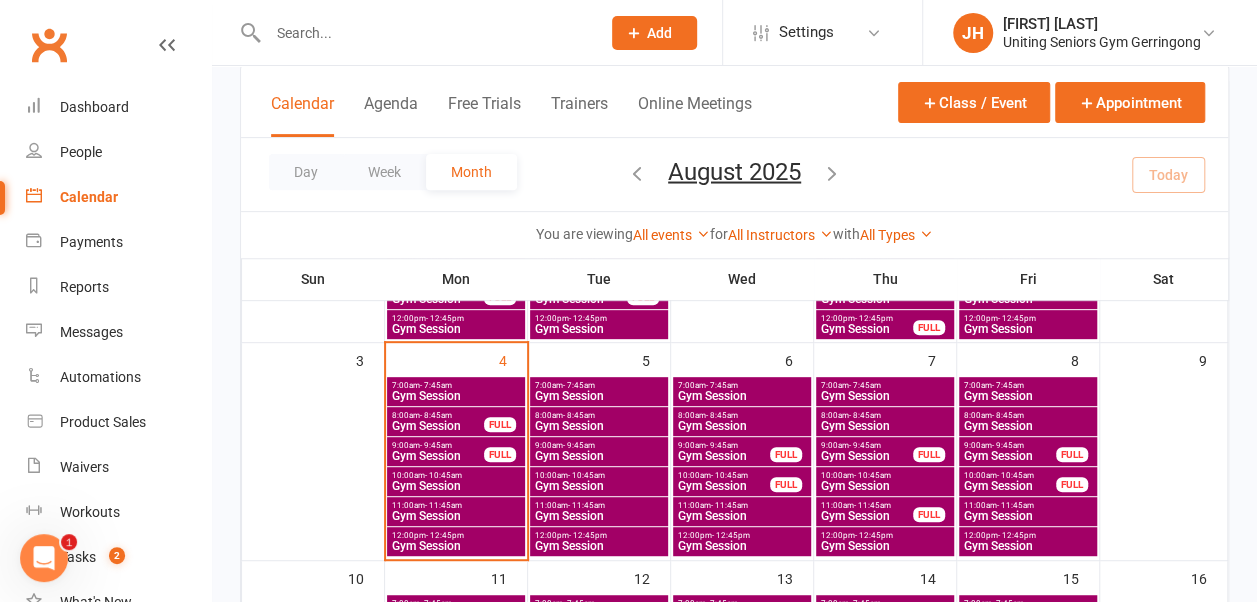 click on "8:00am  - 8:45am" at bounding box center [438, 415] 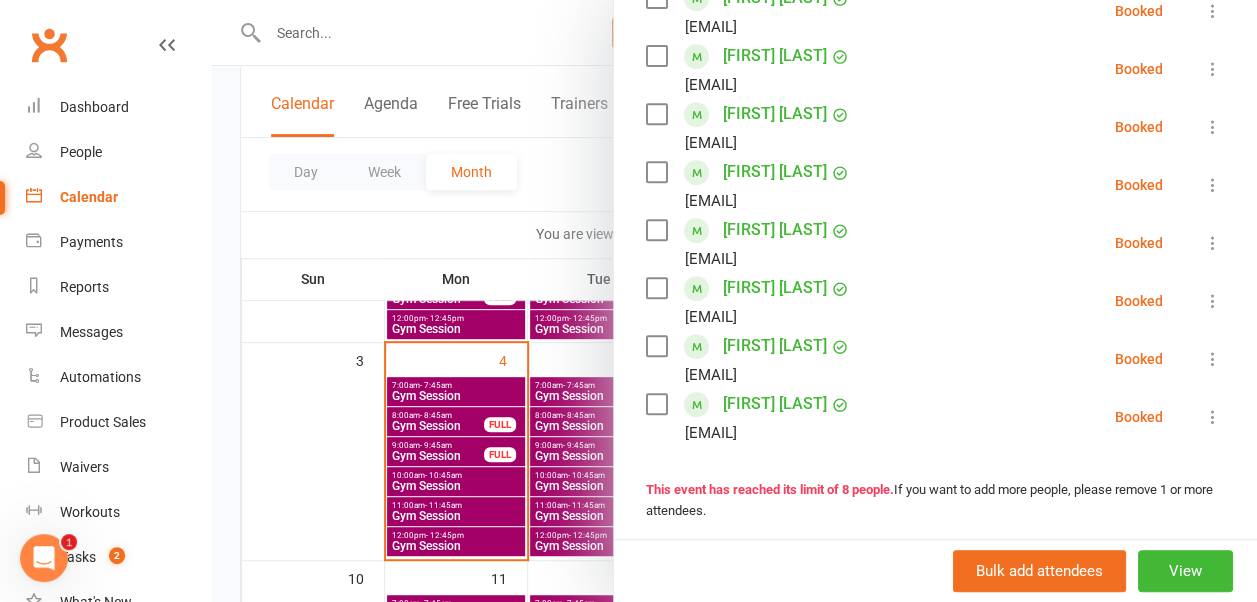 scroll, scrollTop: 400, scrollLeft: 0, axis: vertical 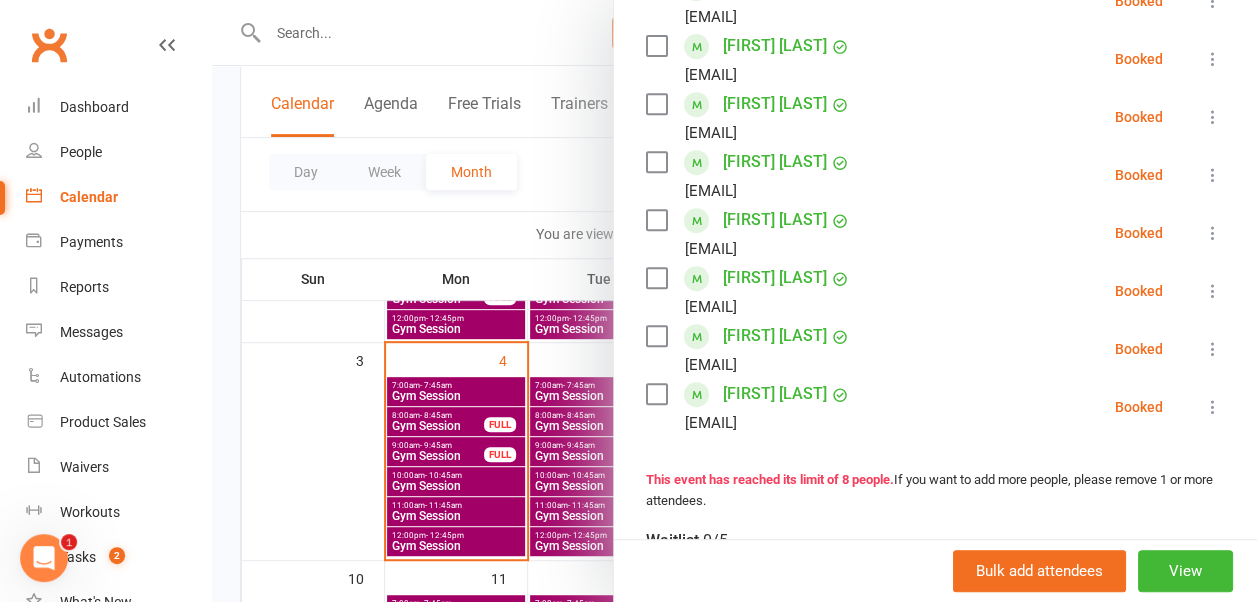 click at bounding box center (734, 301) 